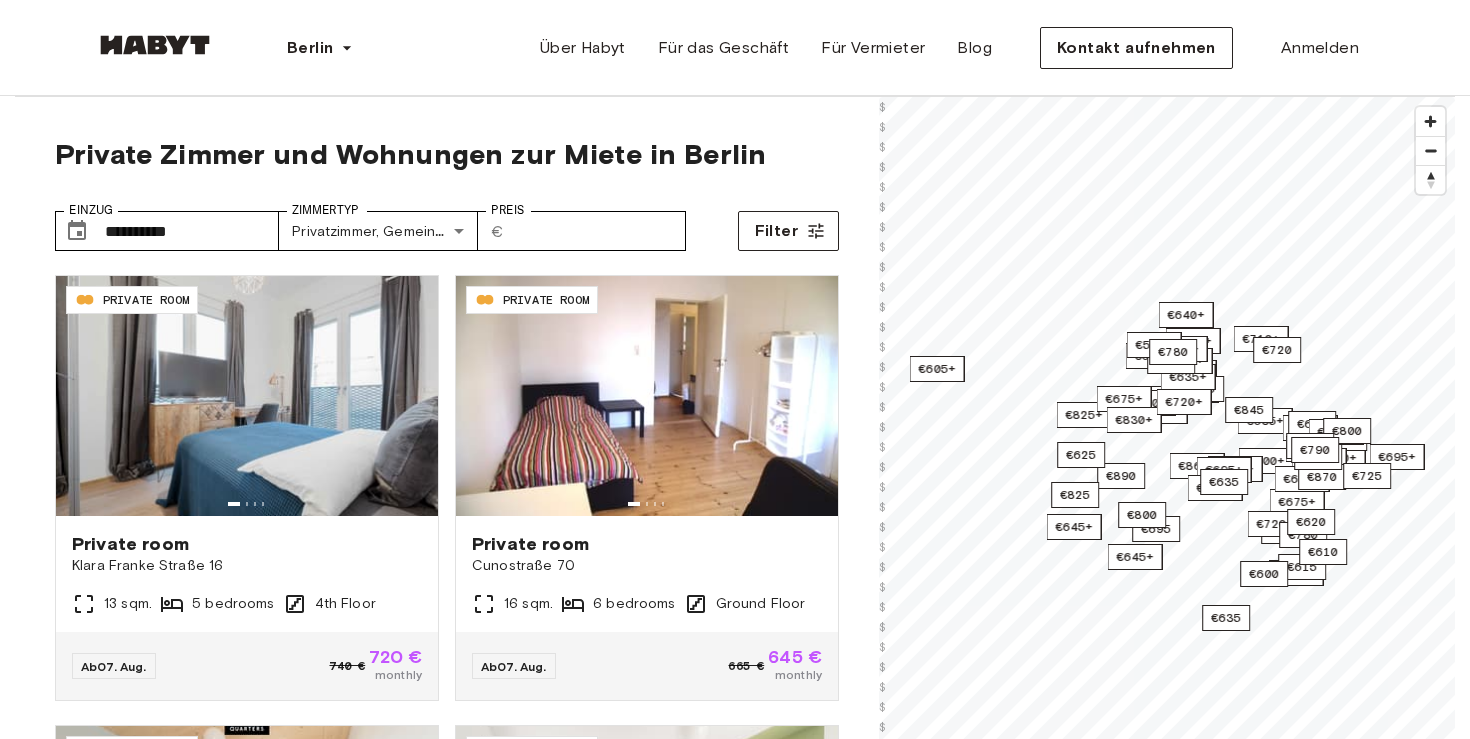 scroll, scrollTop: 0, scrollLeft: 0, axis: both 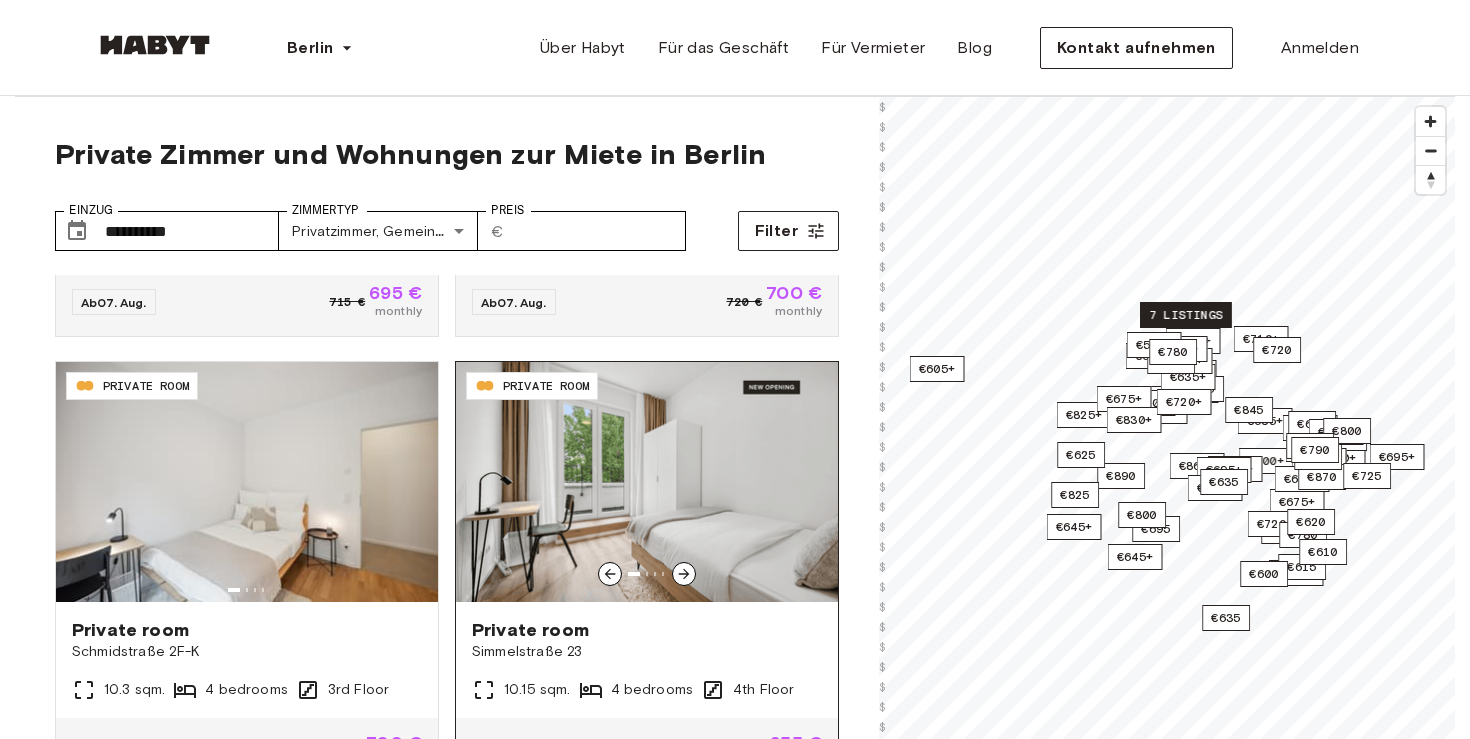 click at bounding box center [647, 482] 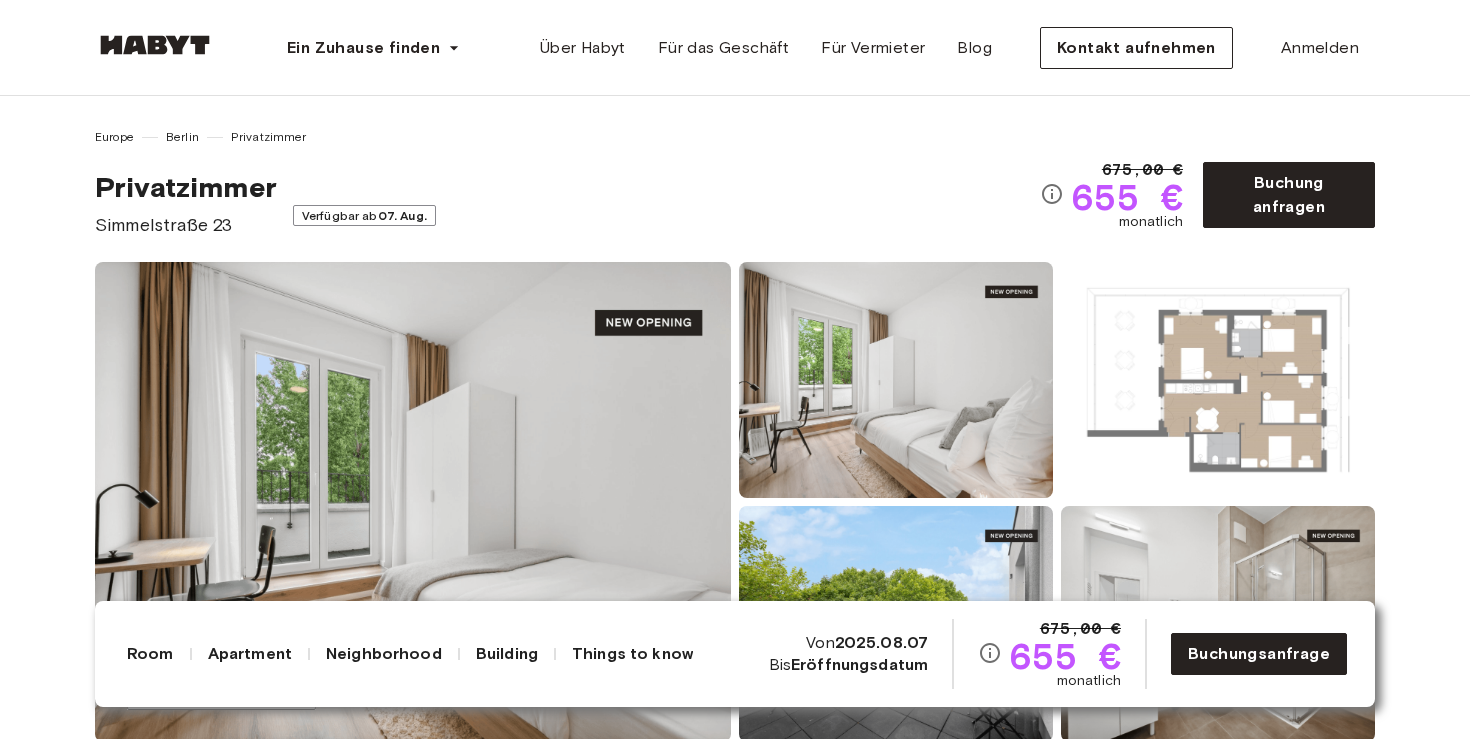 scroll, scrollTop: 0, scrollLeft: 0, axis: both 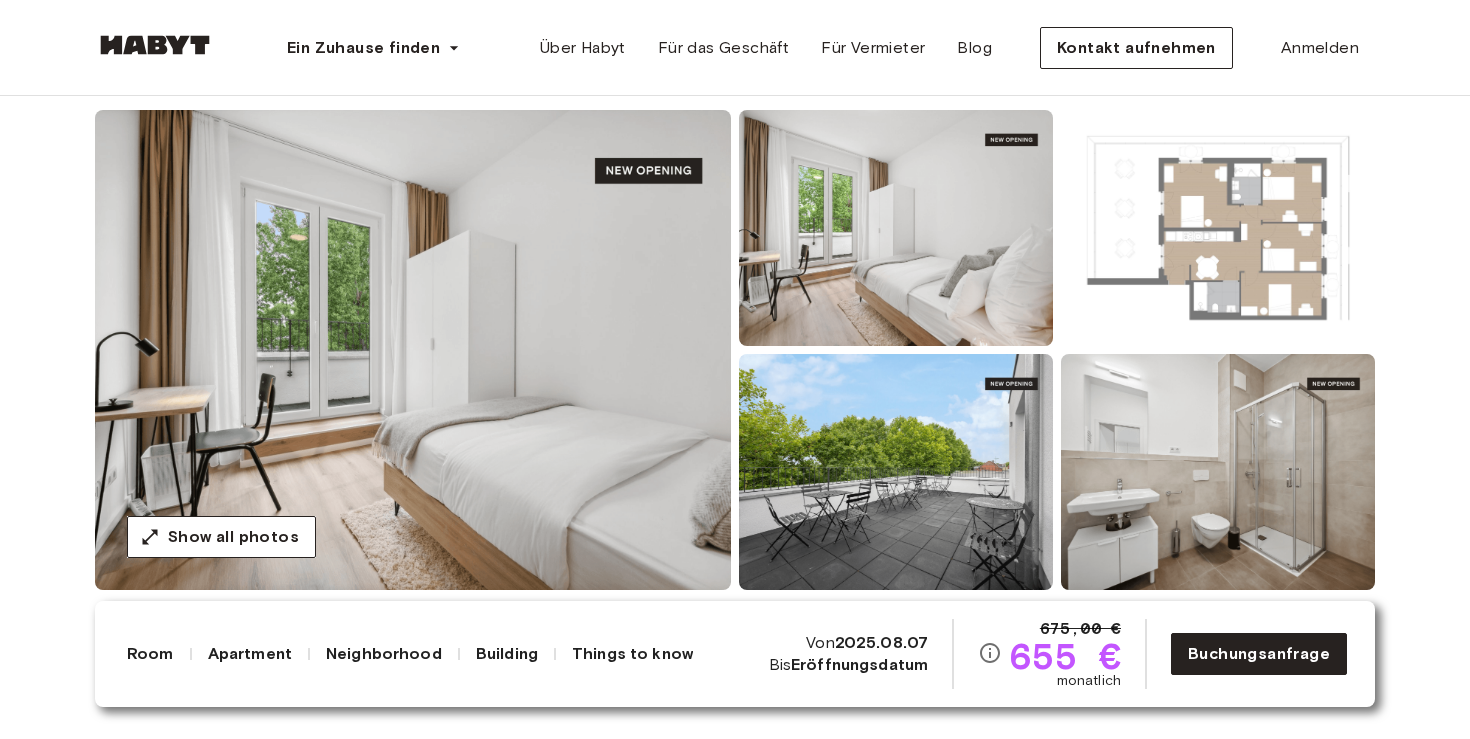 click at bounding box center [1218, 228] 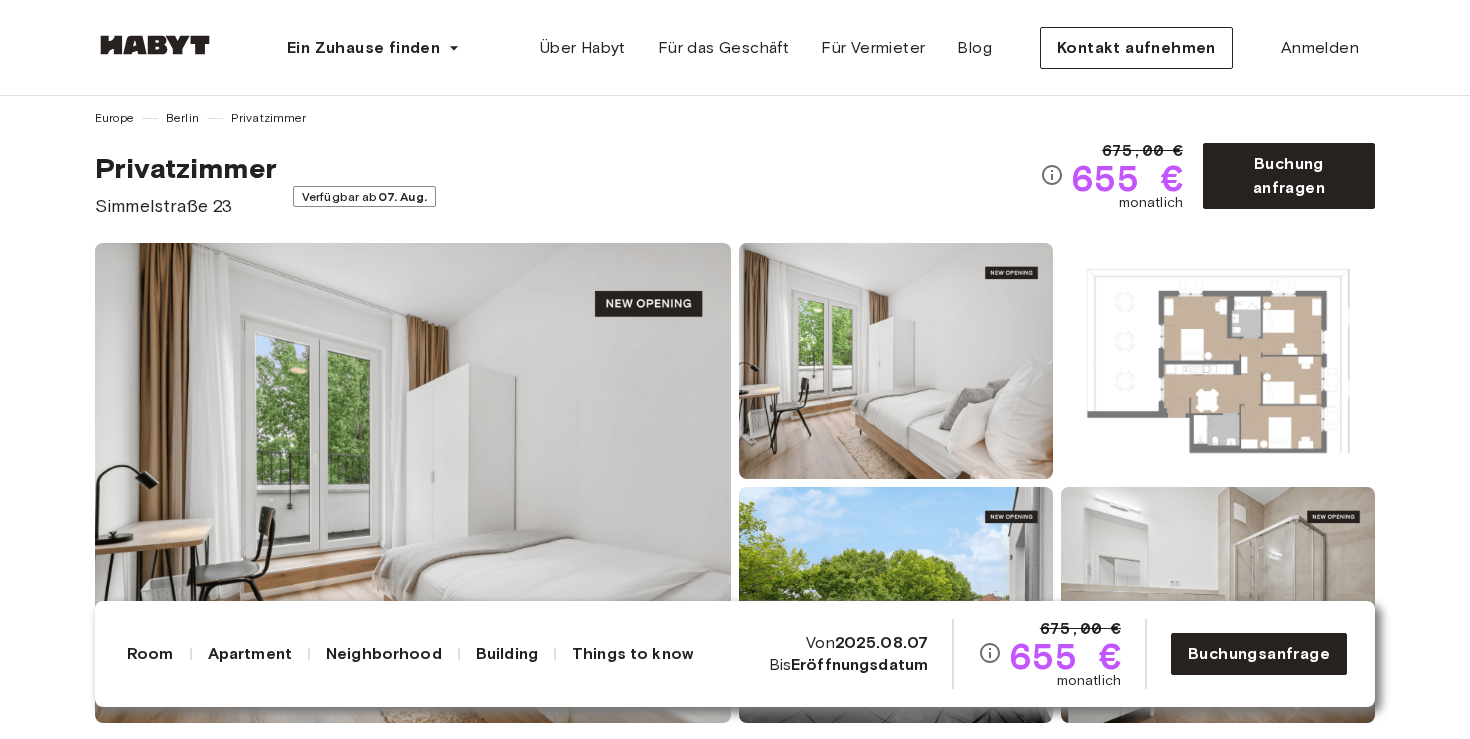 scroll, scrollTop: 12, scrollLeft: 0, axis: vertical 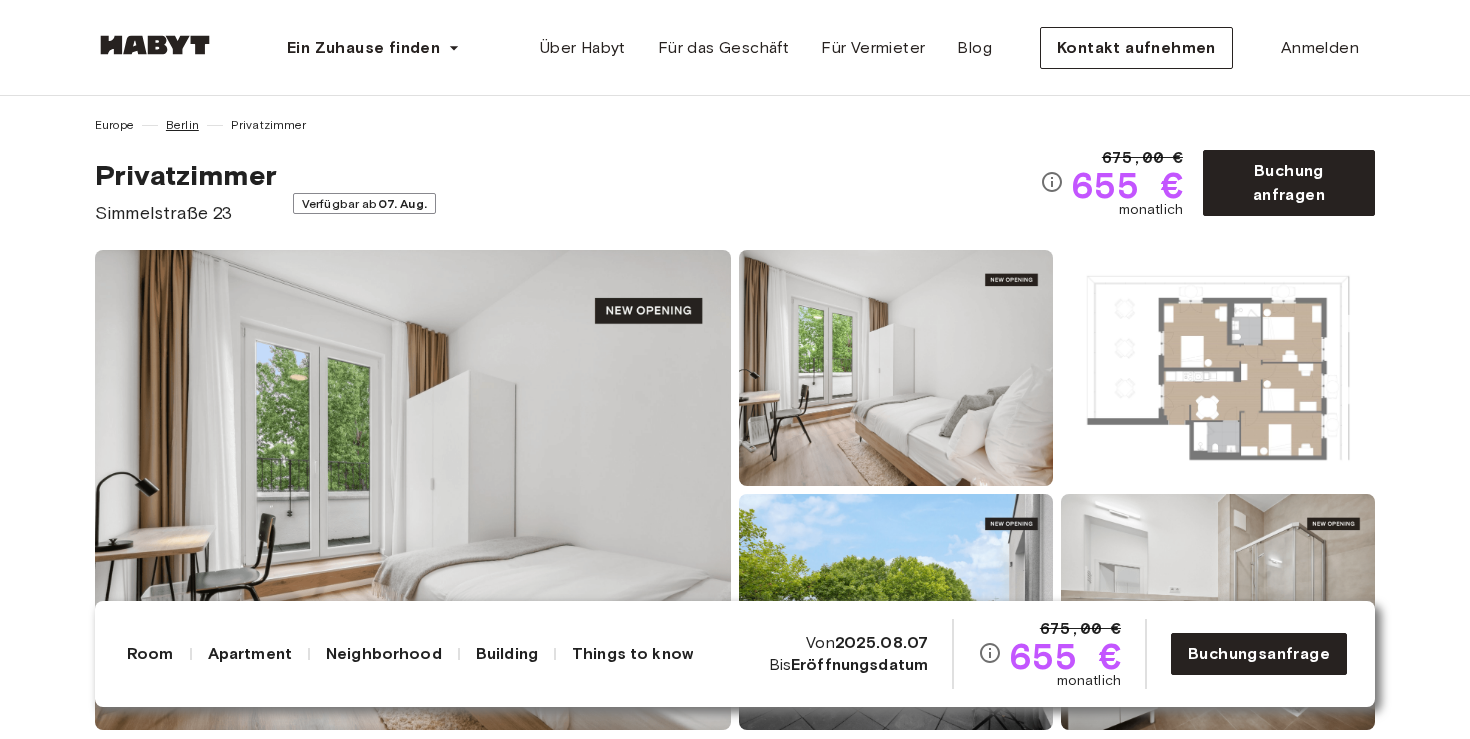 click on "Berlin" at bounding box center (182, 125) 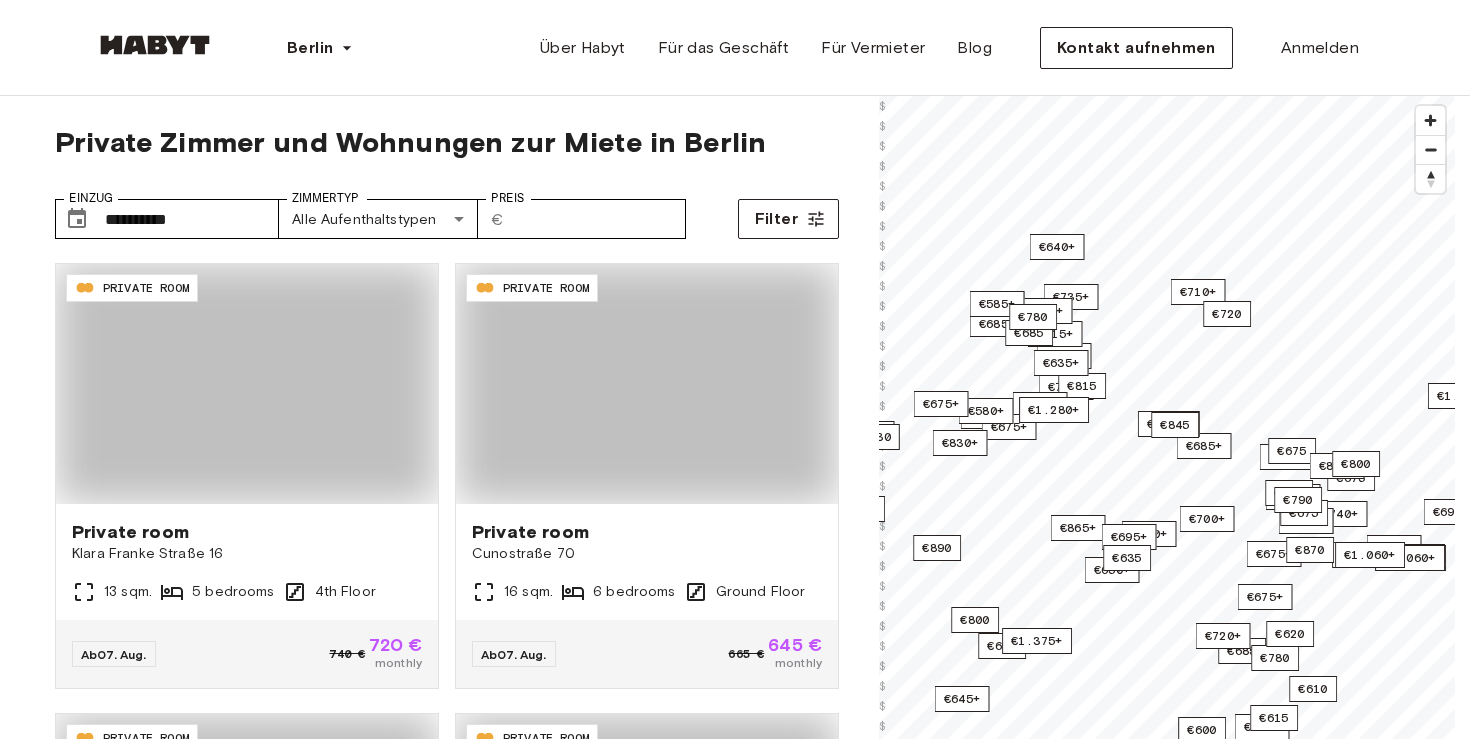 scroll, scrollTop: 0, scrollLeft: 0, axis: both 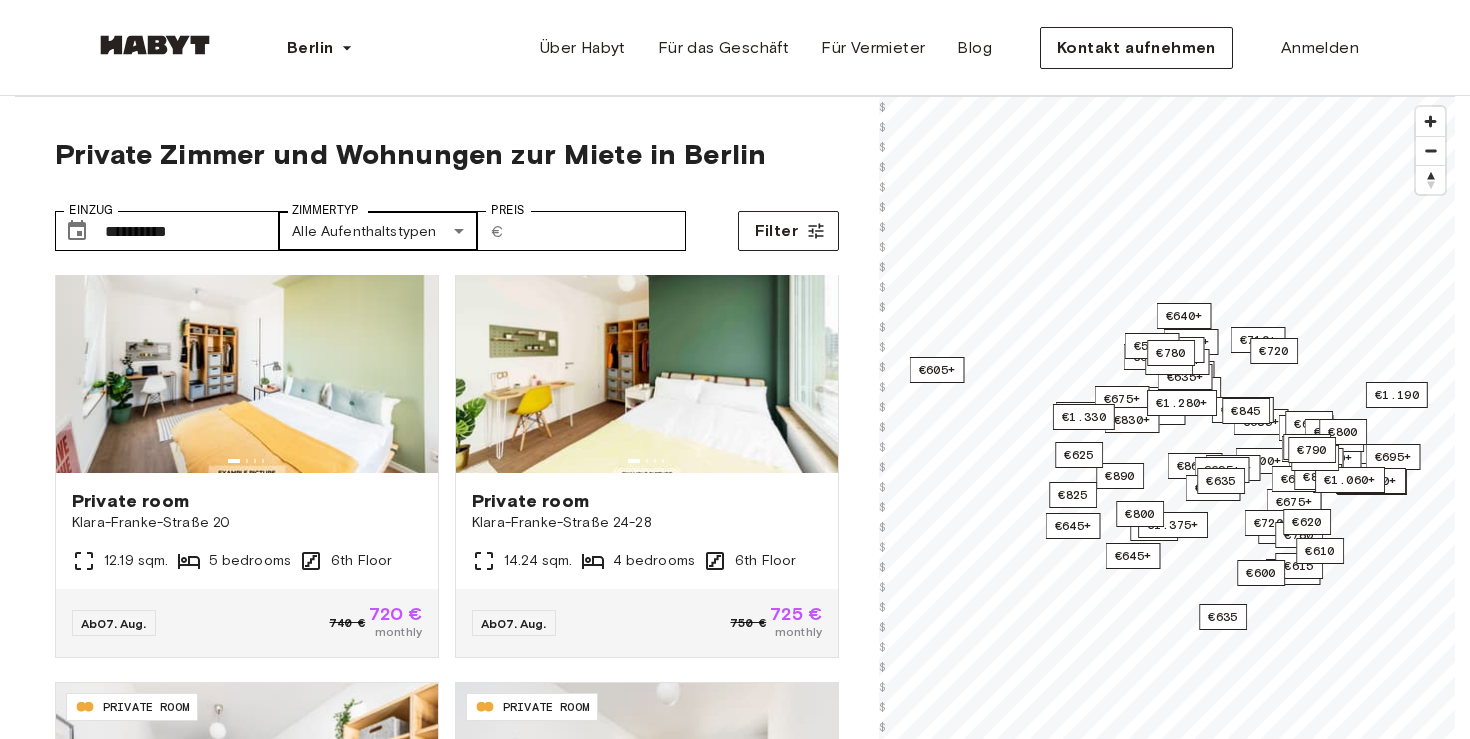 click on "**********" at bounding box center (735, 2390) 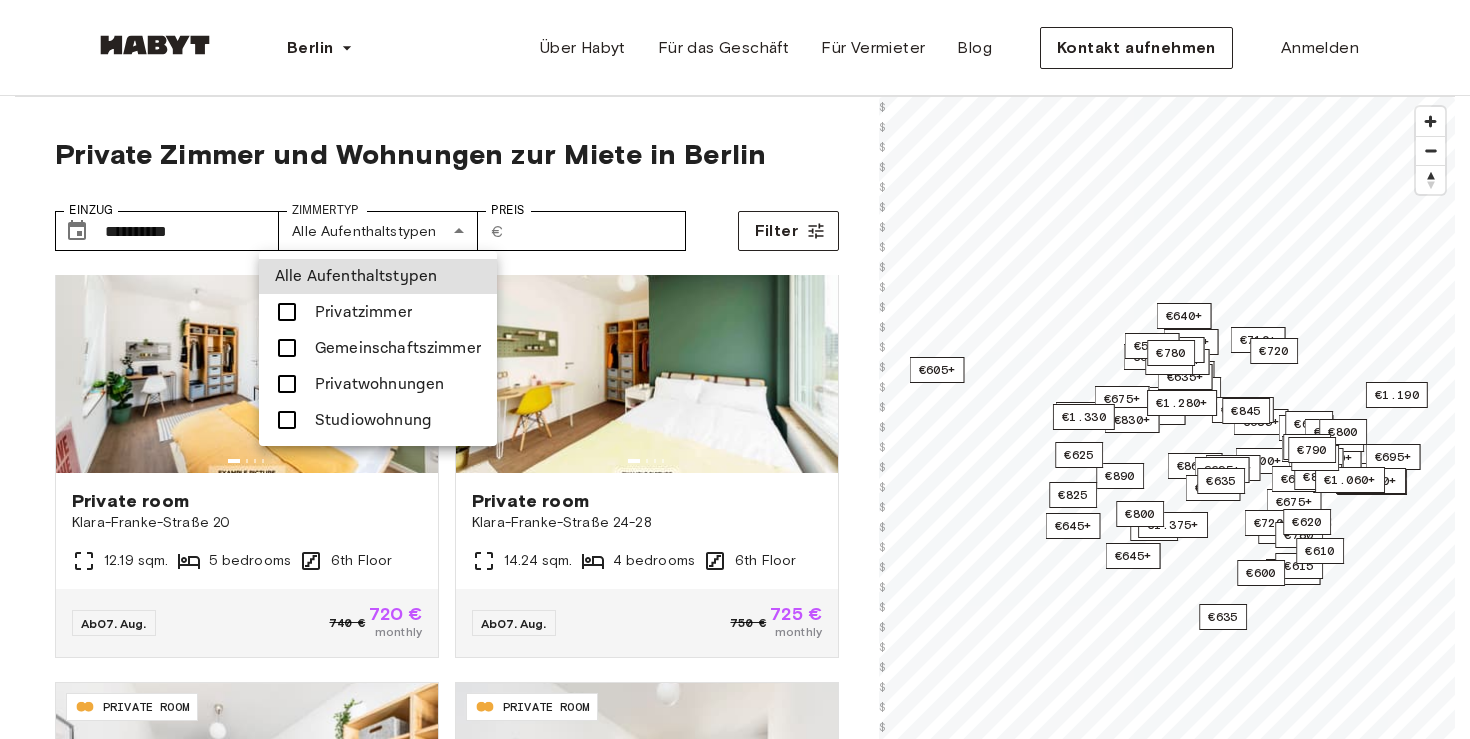click on "Privatwohnungen" at bounding box center (379, 384) 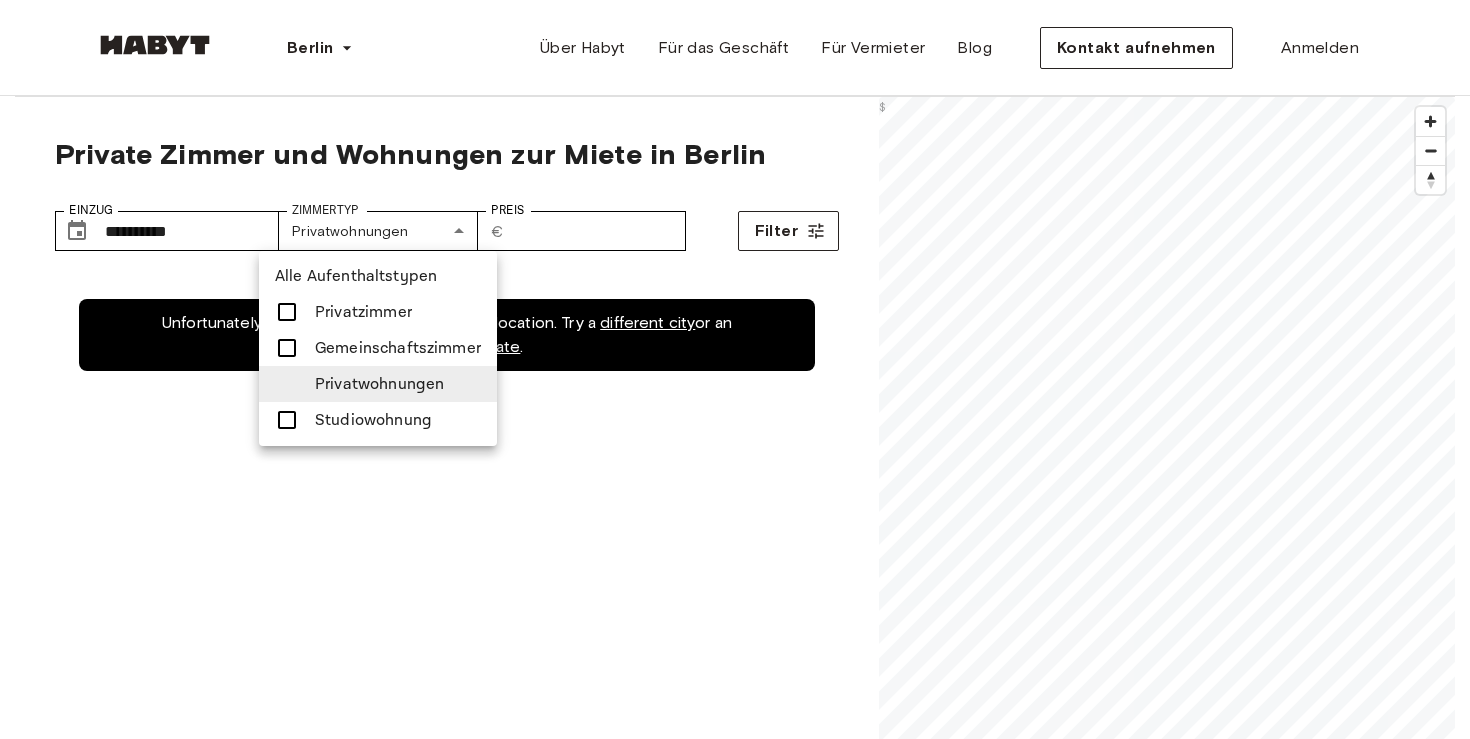 scroll, scrollTop: 0, scrollLeft: 0, axis: both 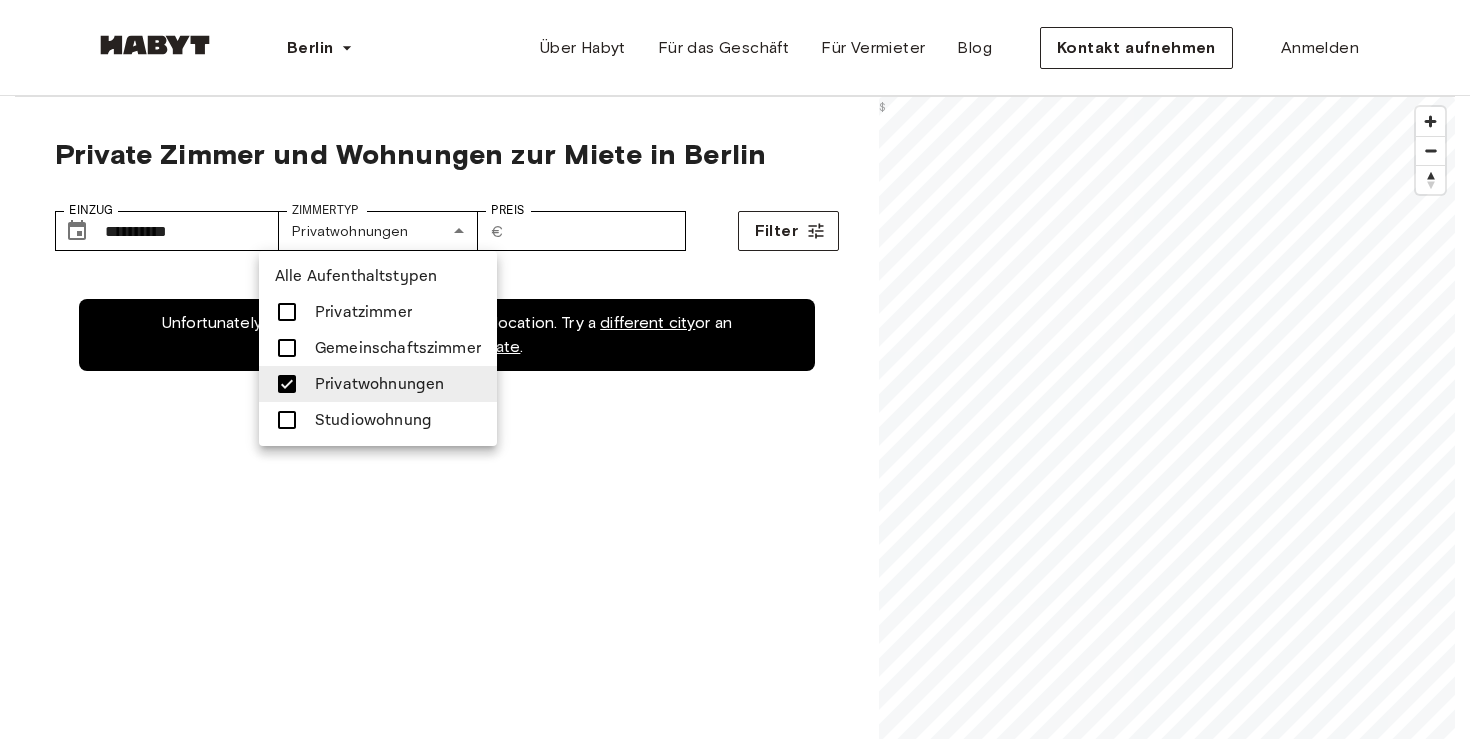 click on "Studiowohnung" at bounding box center [373, 420] 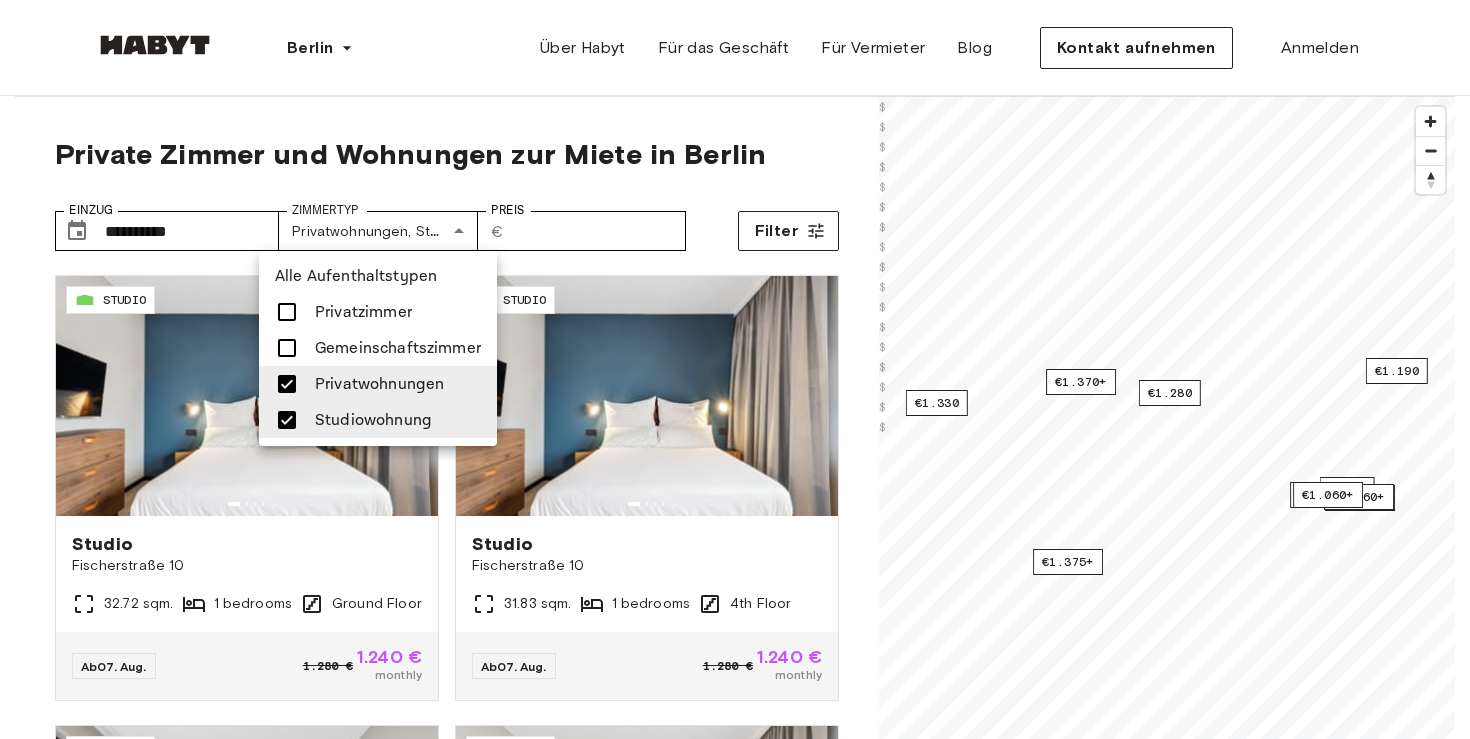 click at bounding box center [735, 369] 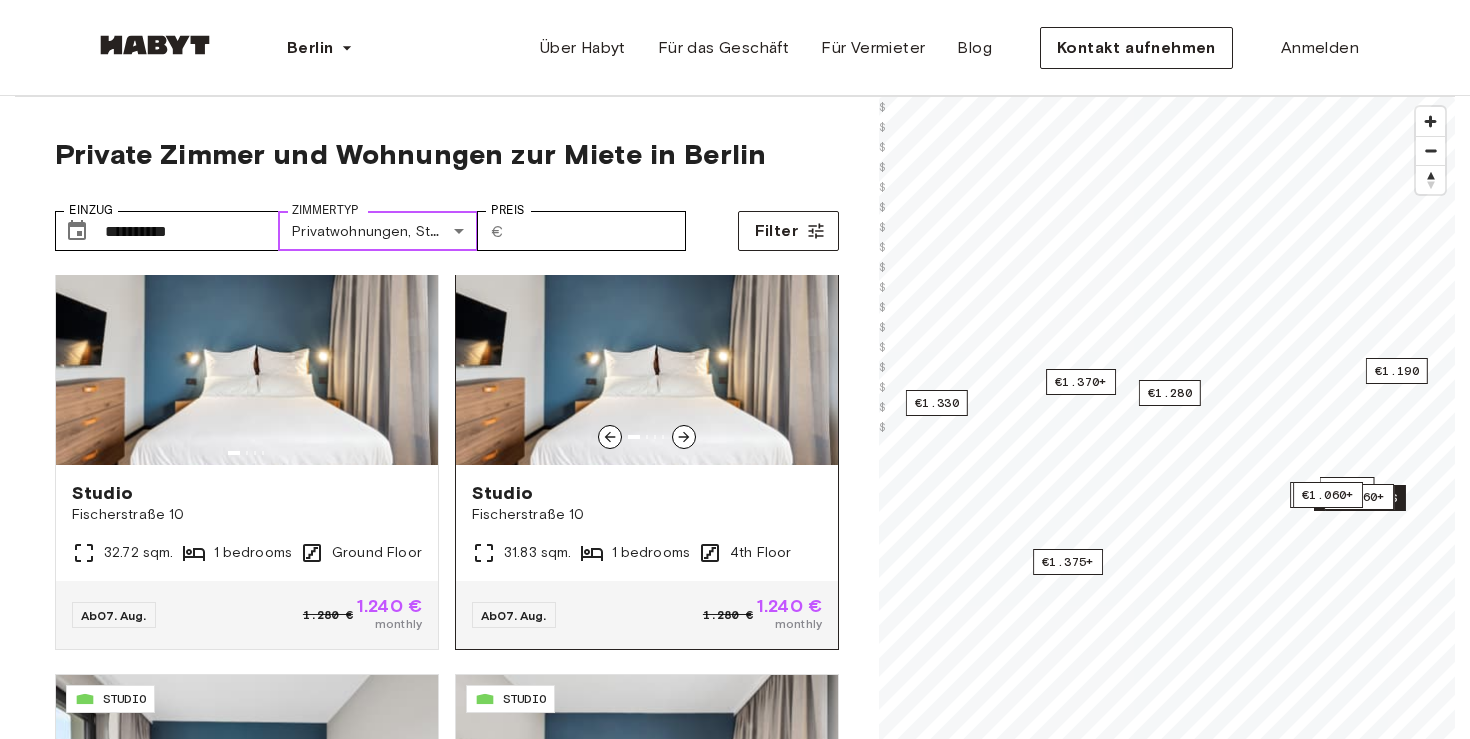 scroll, scrollTop: 54, scrollLeft: 0, axis: vertical 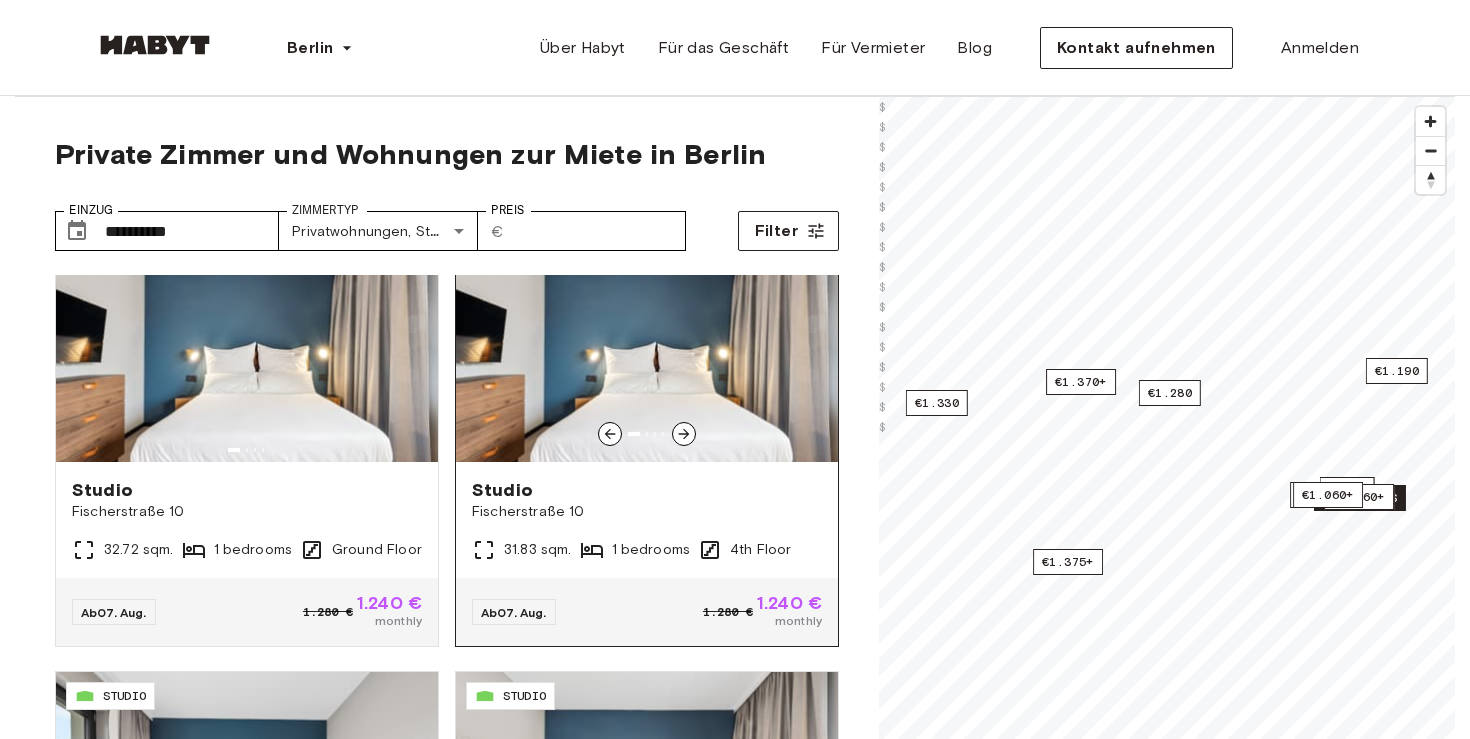 click 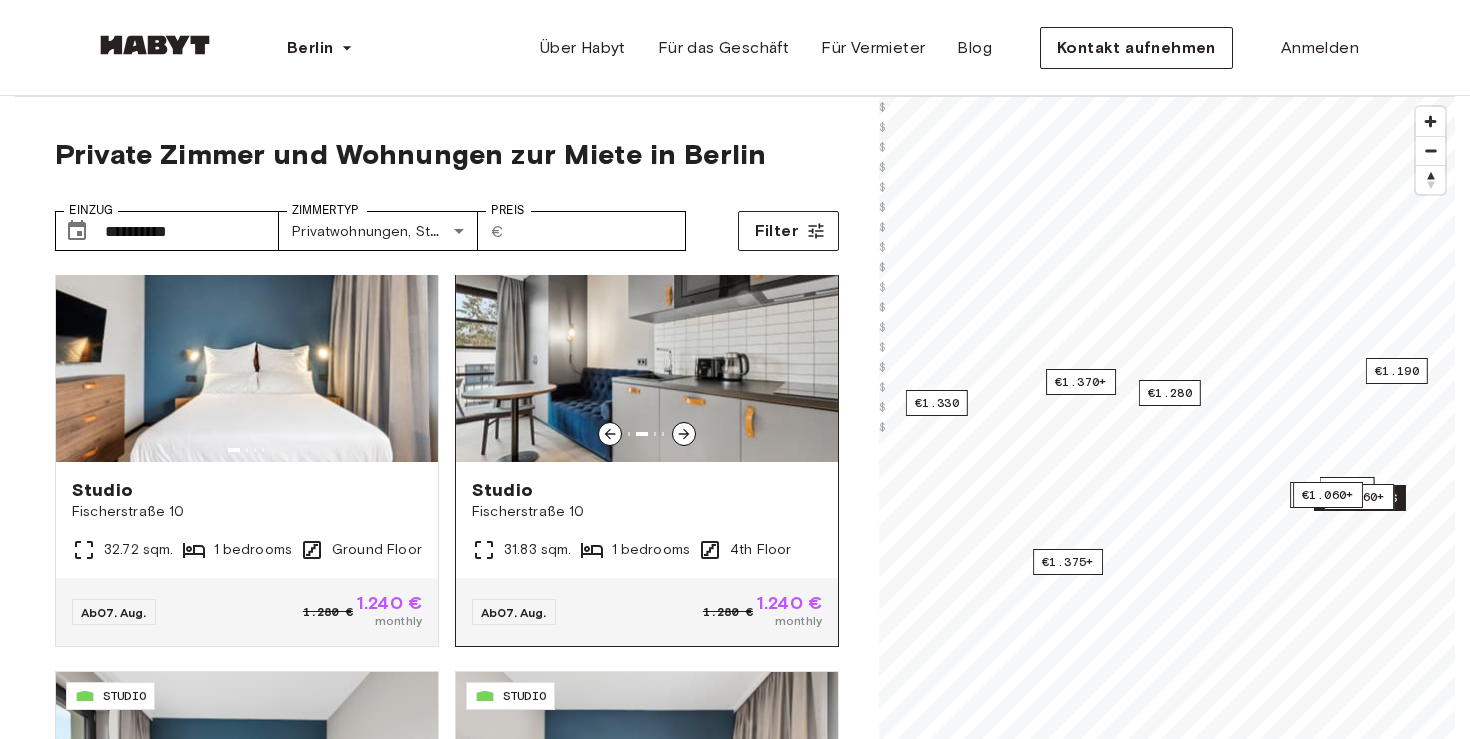 click 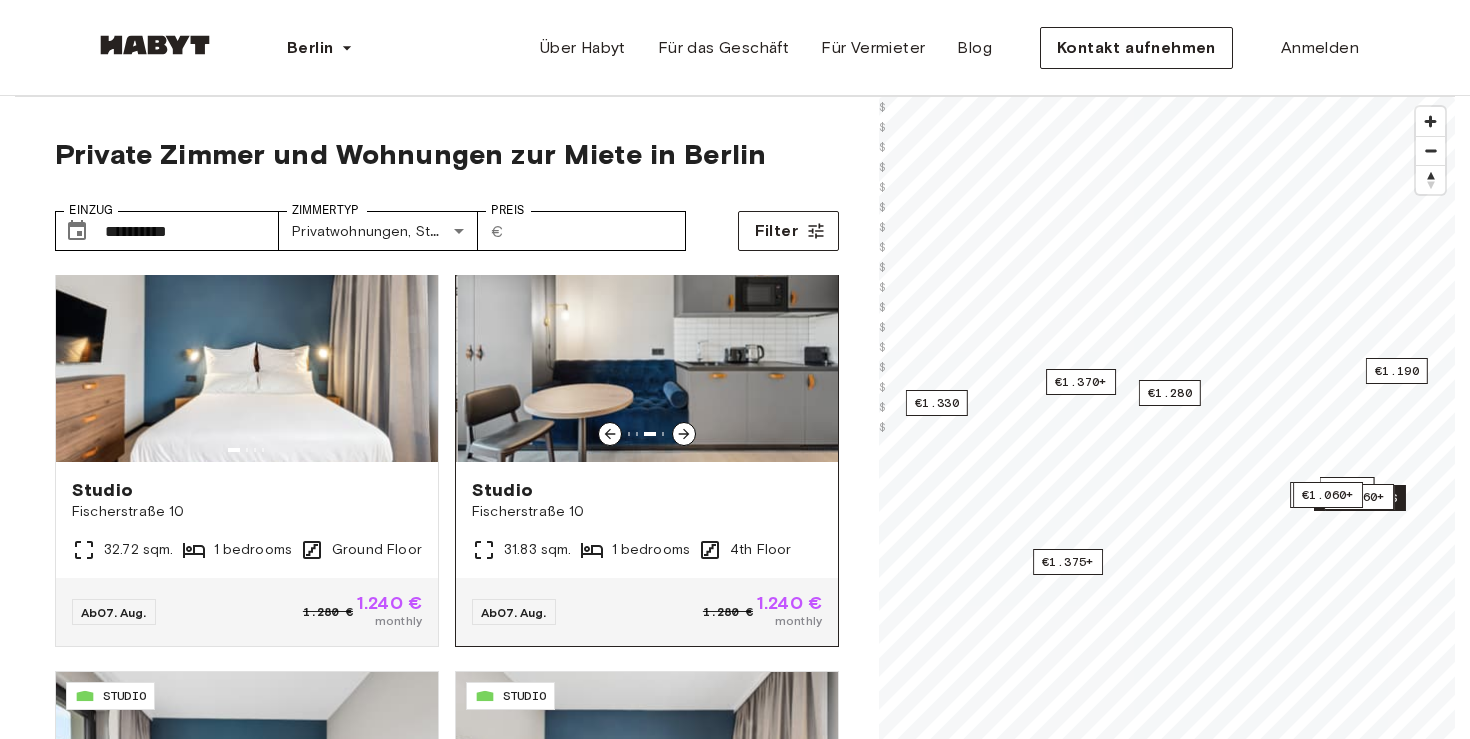 click 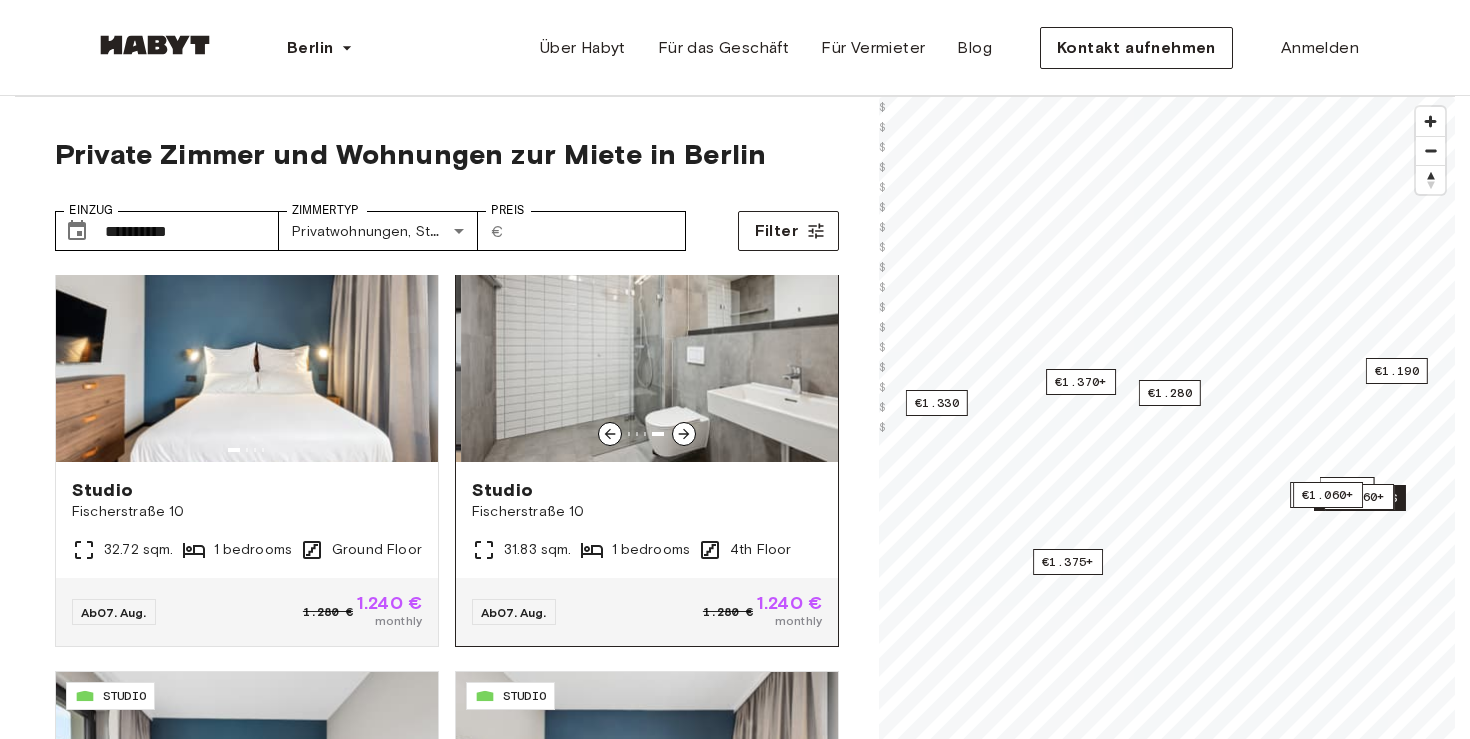 click 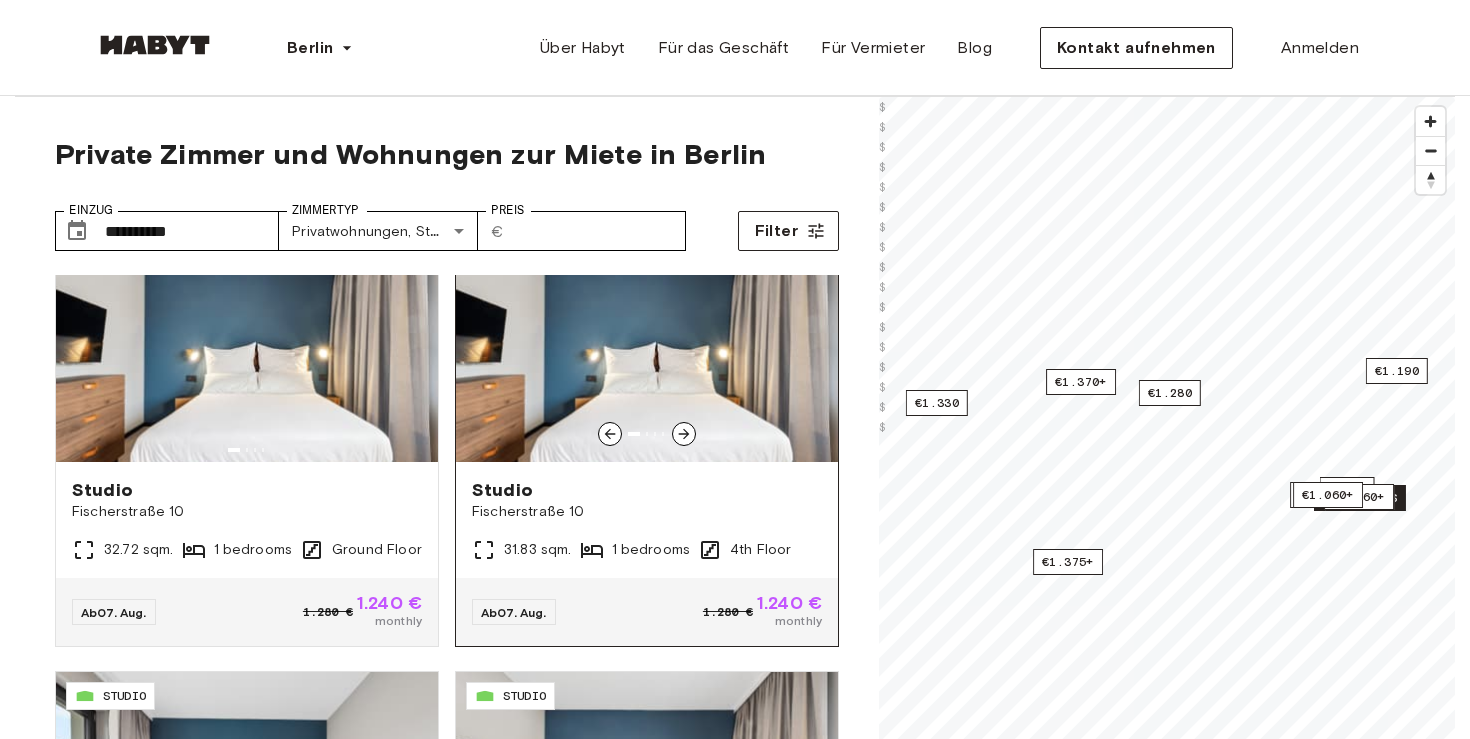 click 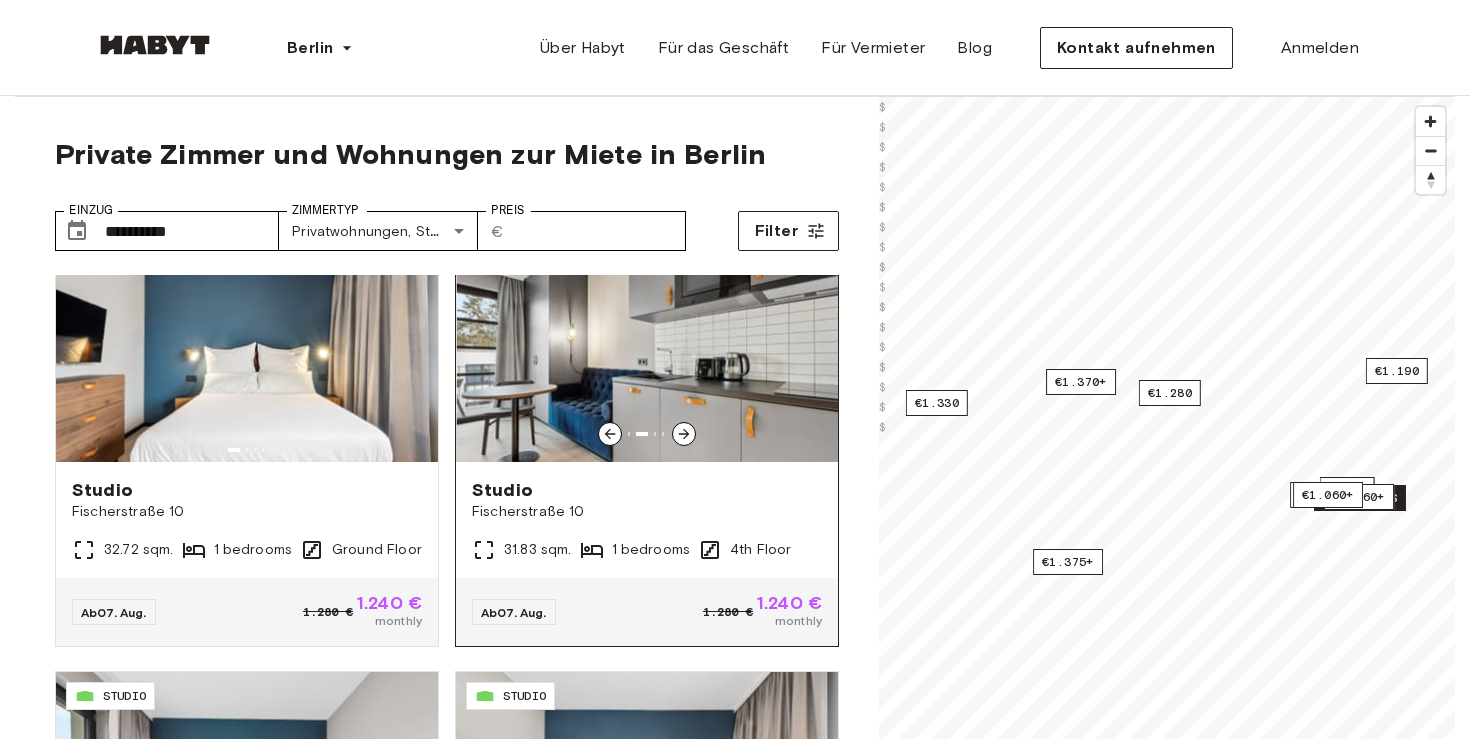 click at bounding box center (648, 342) 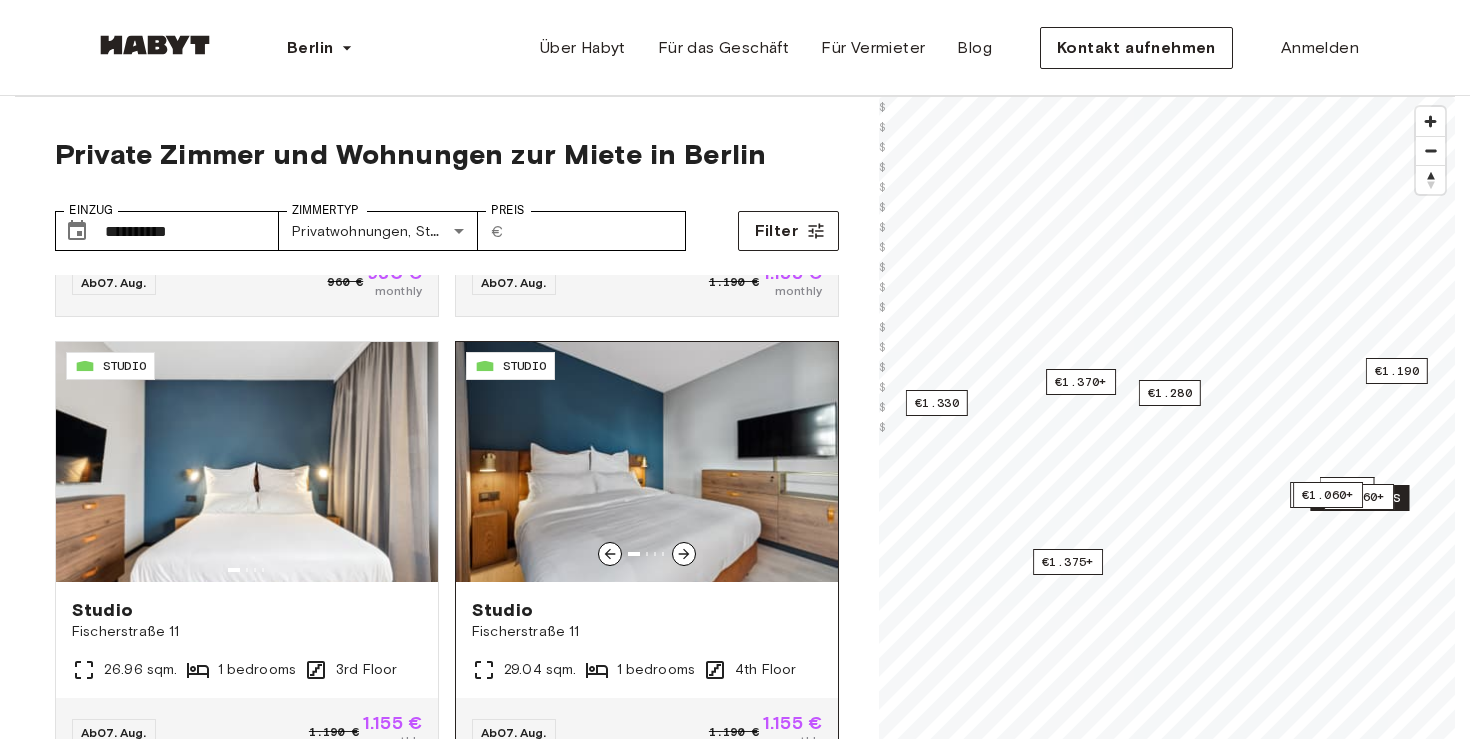 scroll, scrollTop: 1305, scrollLeft: 0, axis: vertical 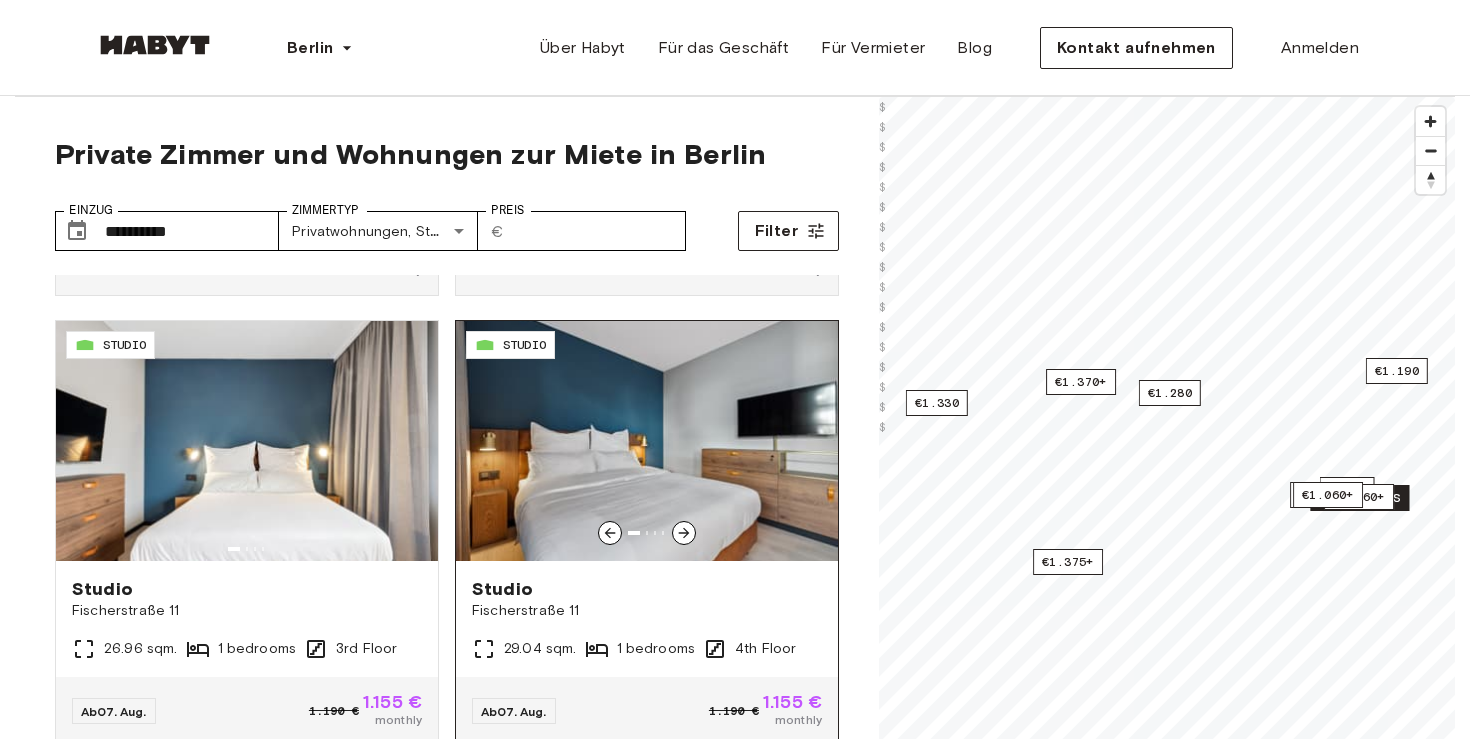 click at bounding box center (684, 533) 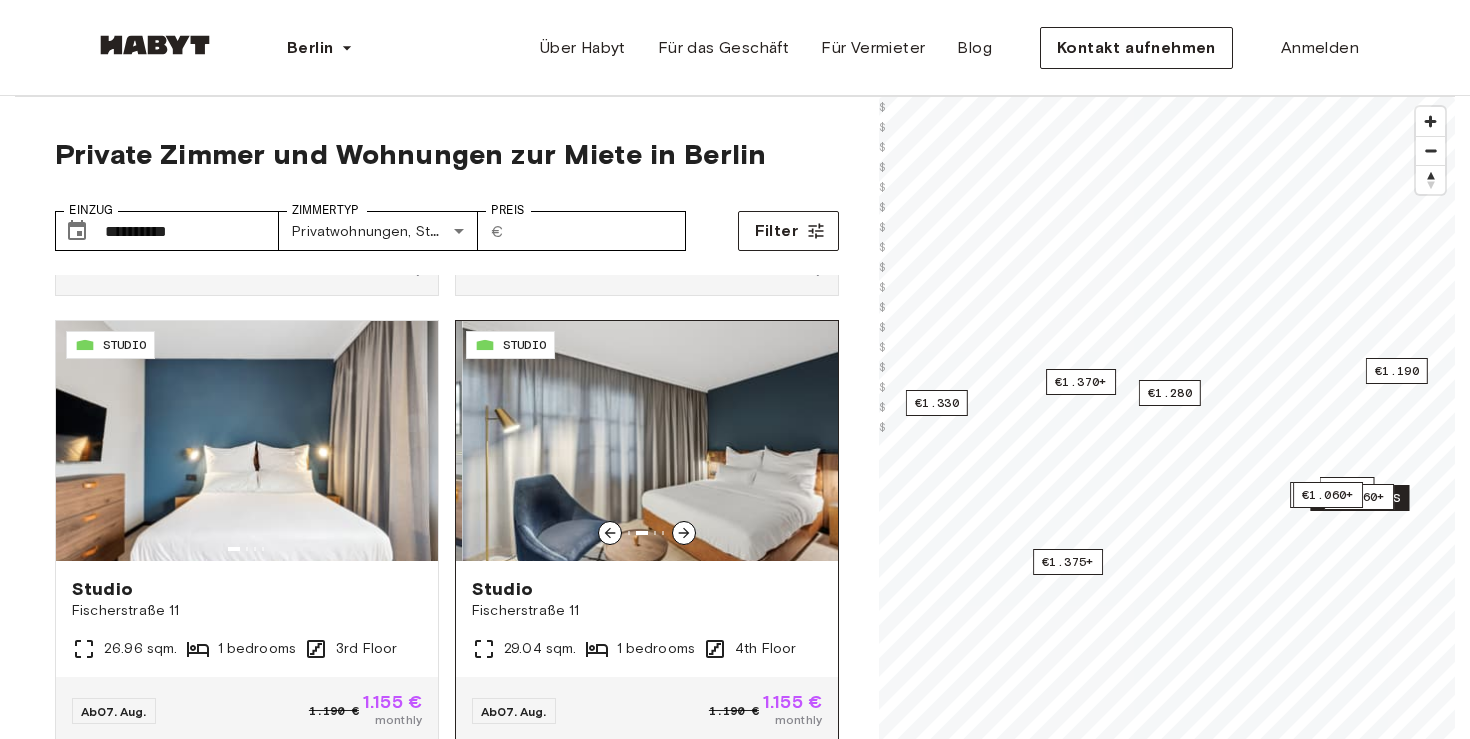 click at bounding box center (684, 533) 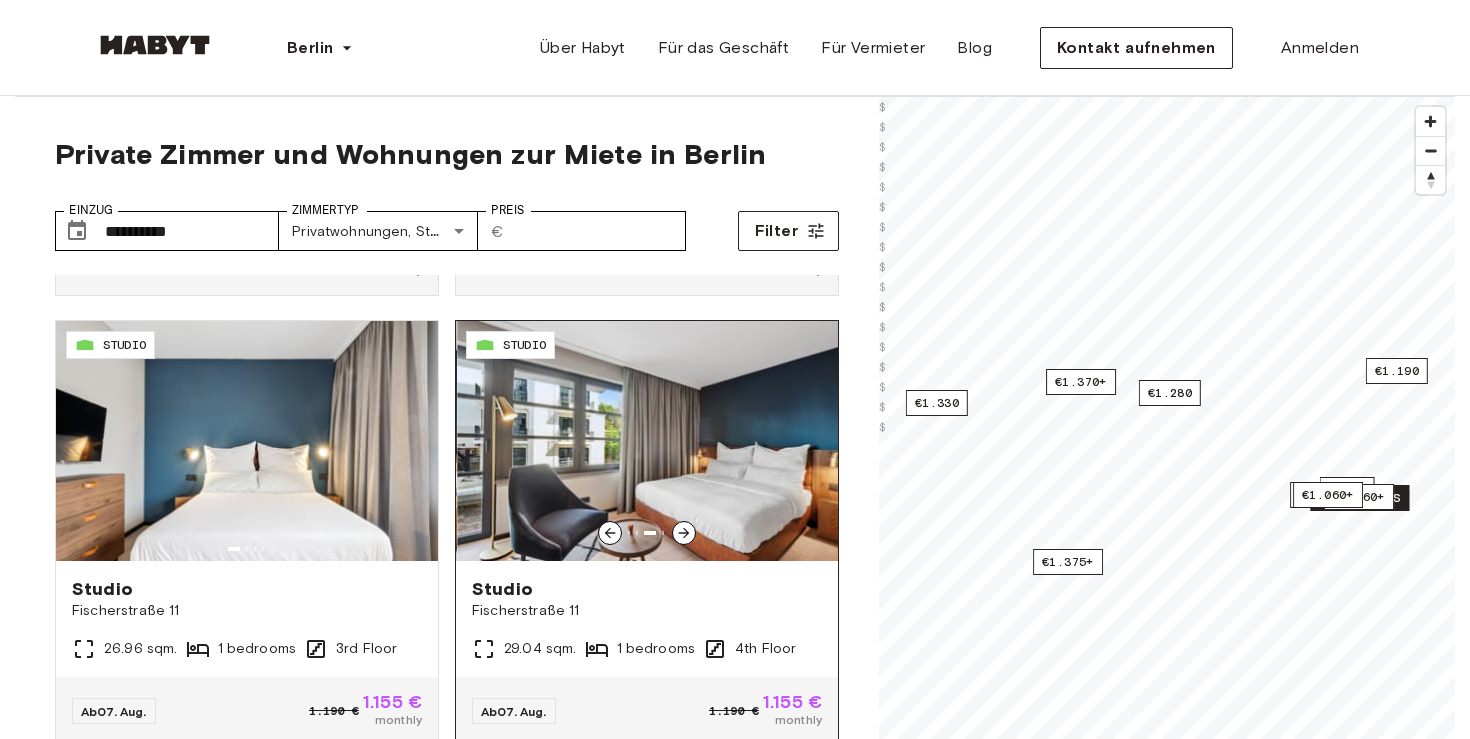 click at bounding box center [684, 533] 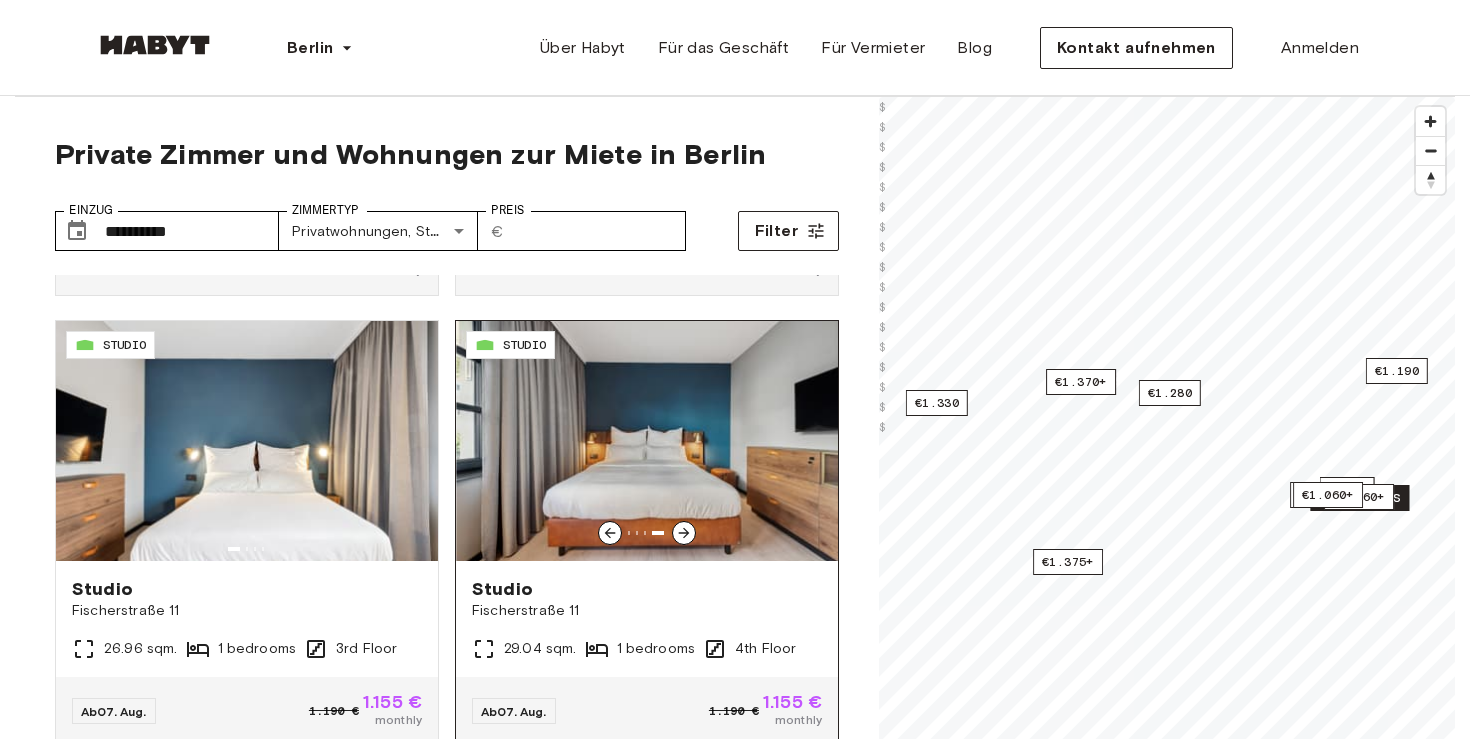 click at bounding box center (684, 533) 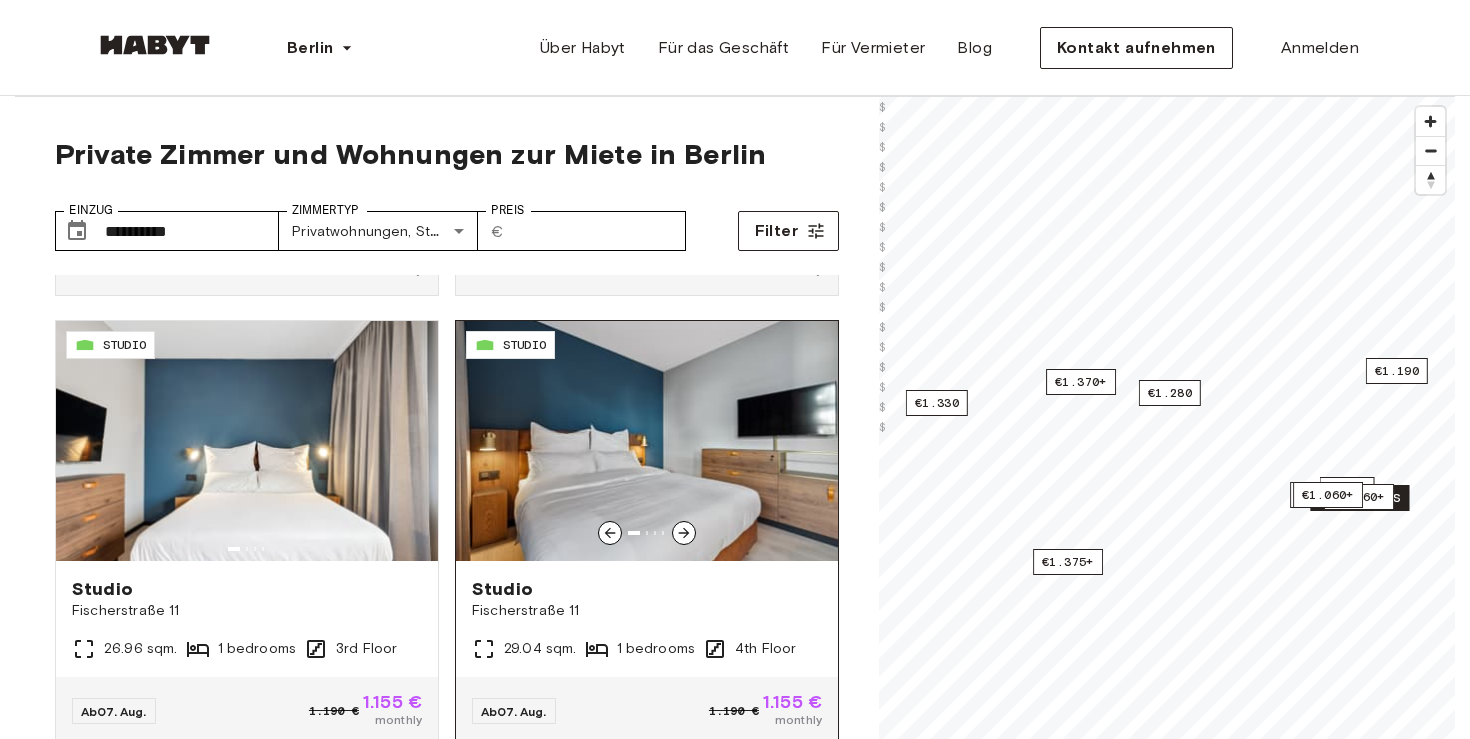 click at bounding box center [684, 533] 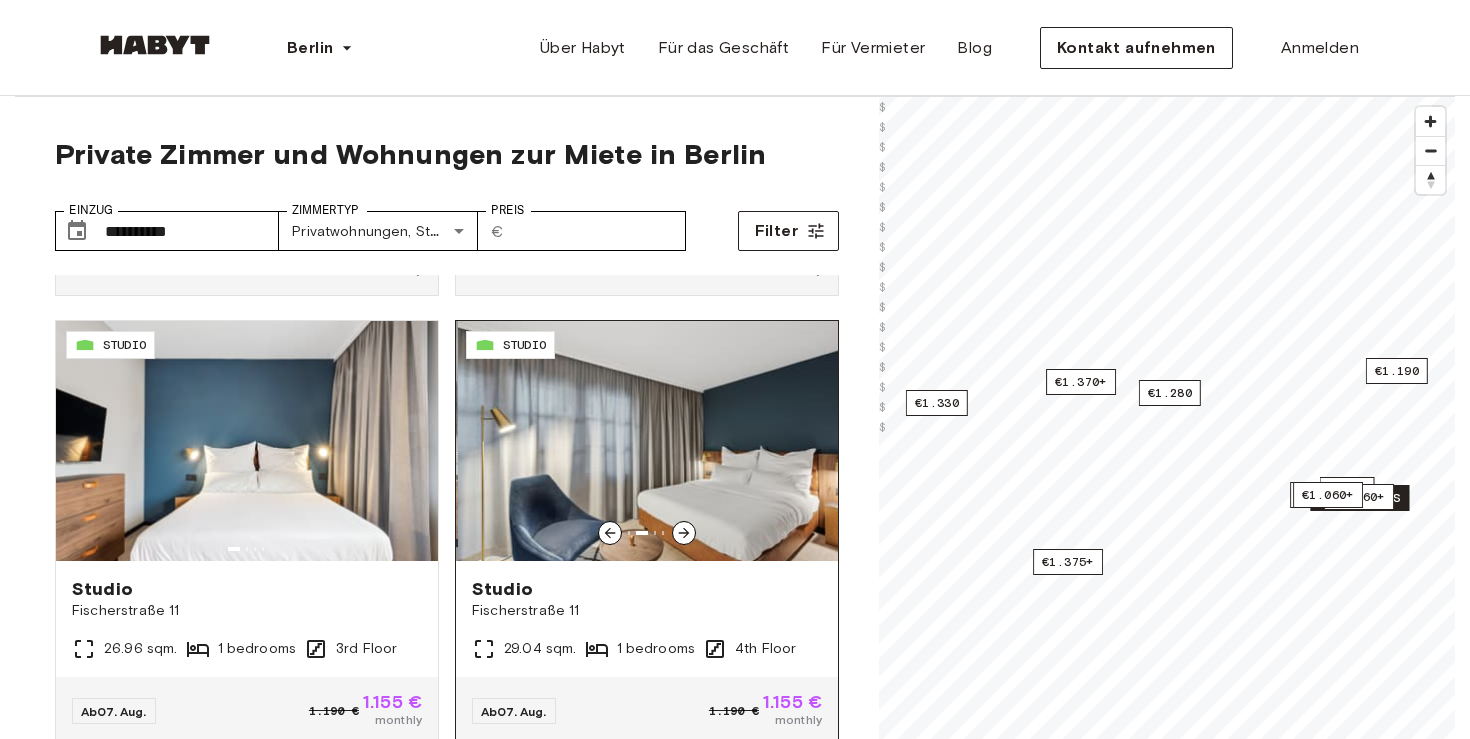 click at bounding box center [684, 533] 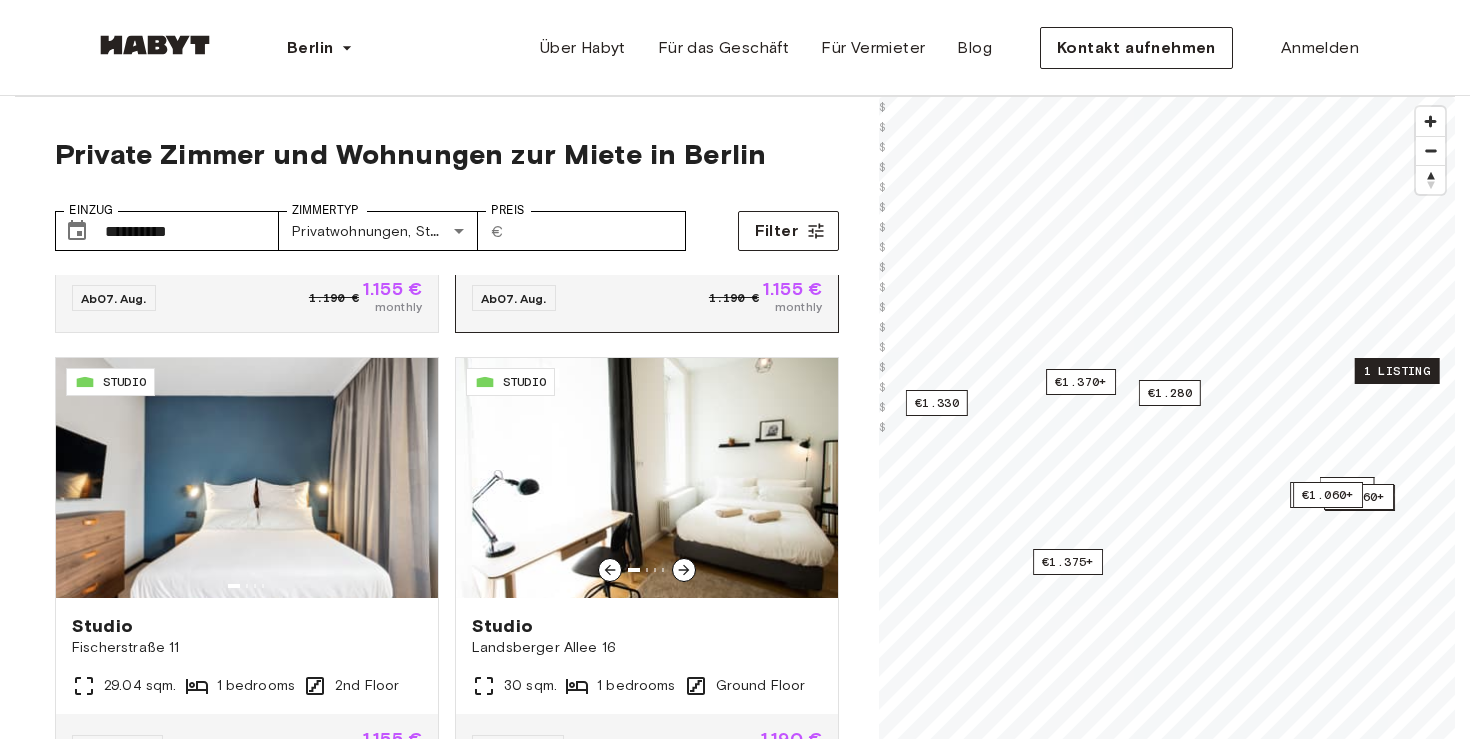 scroll, scrollTop: 1737, scrollLeft: 0, axis: vertical 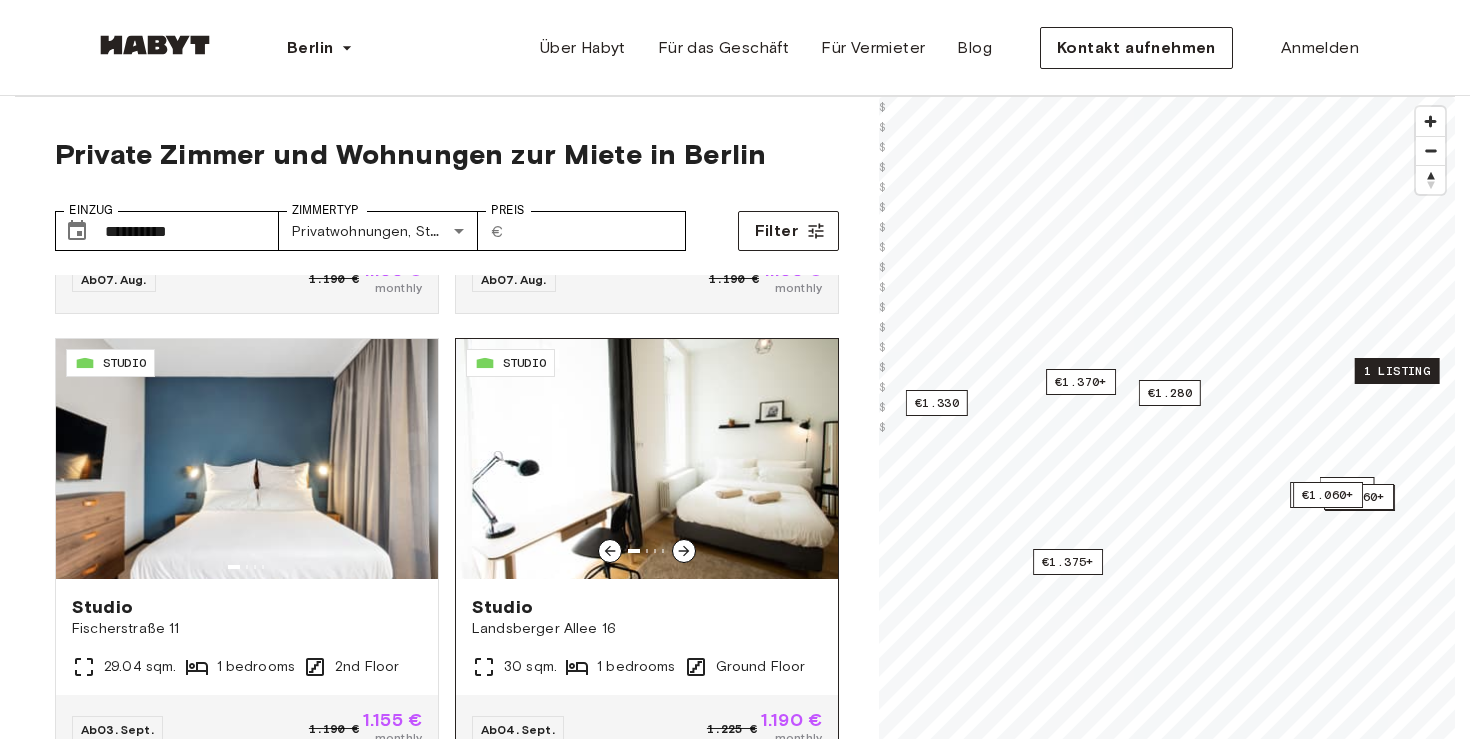 click 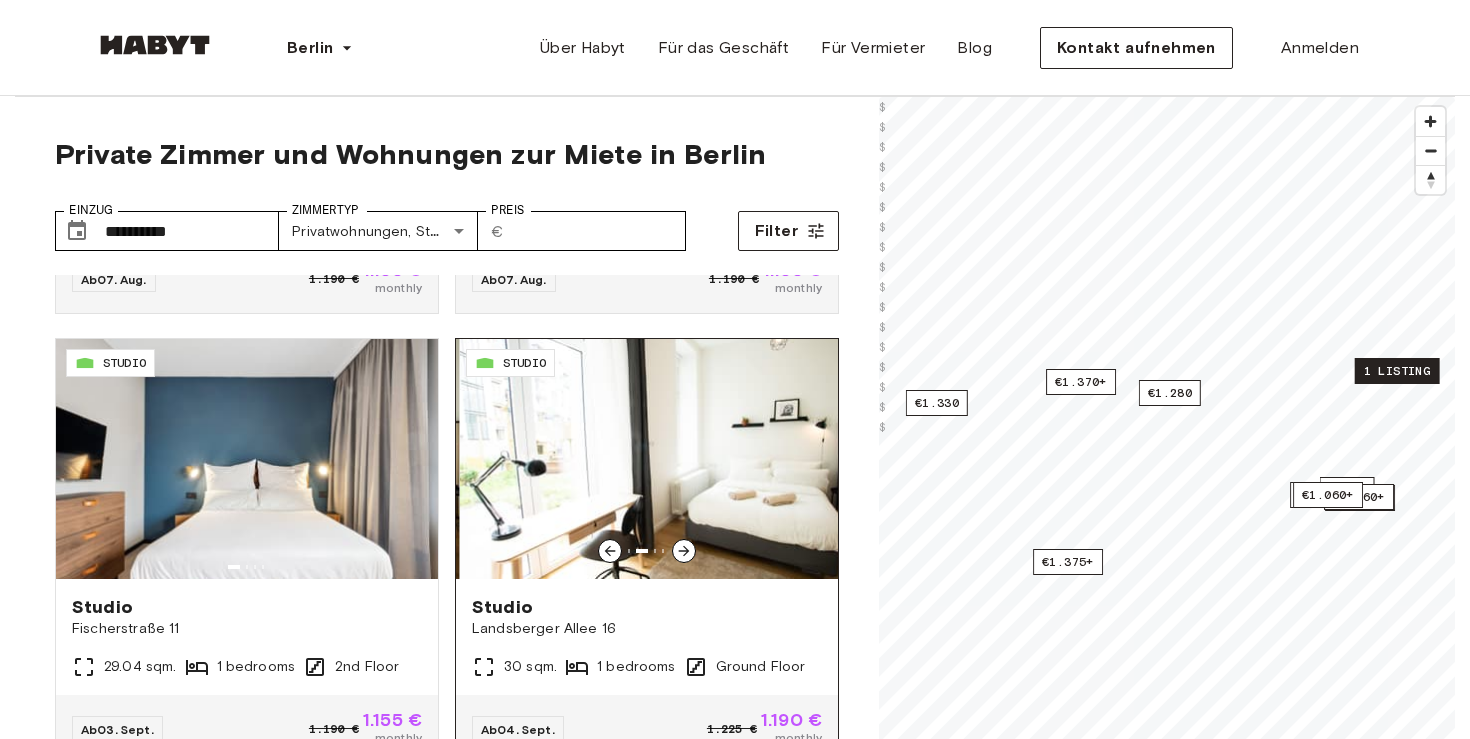 click 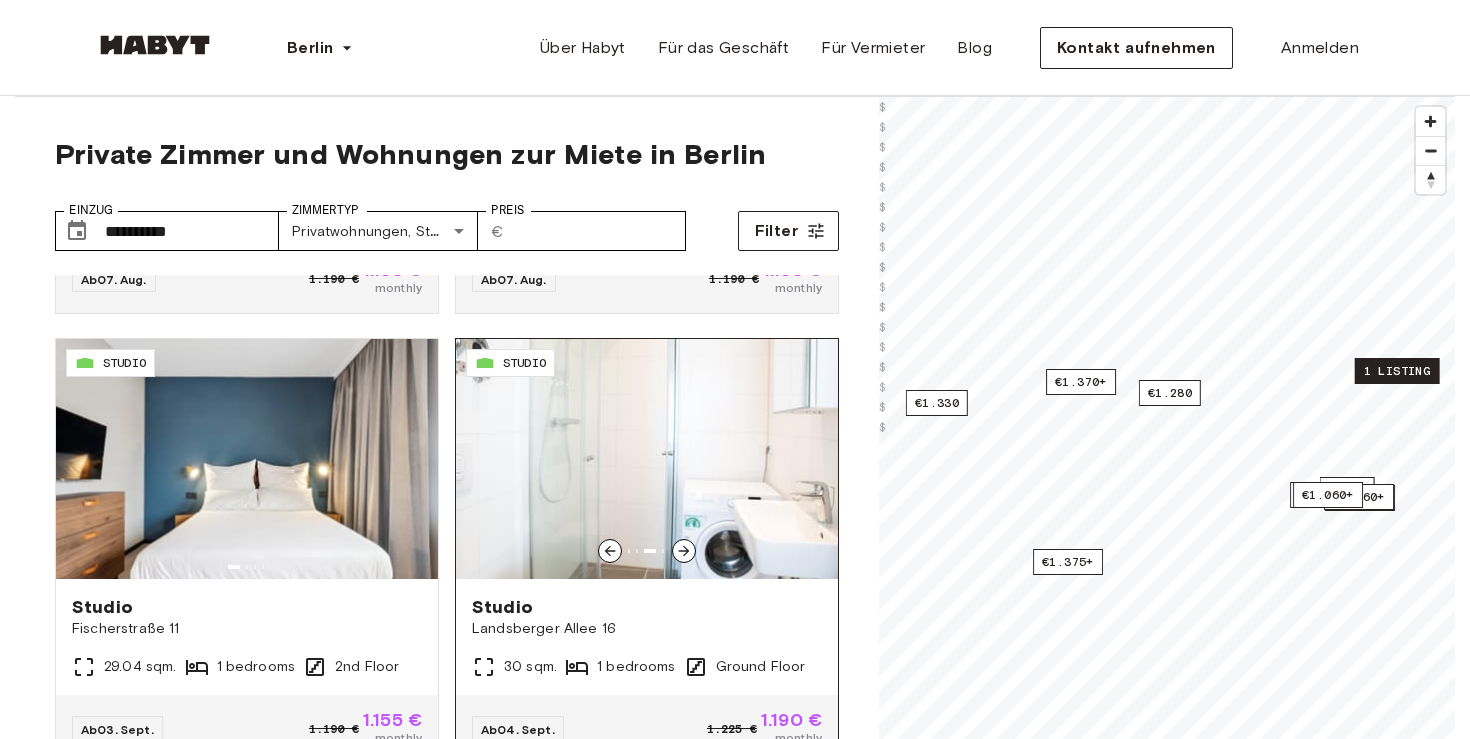 click 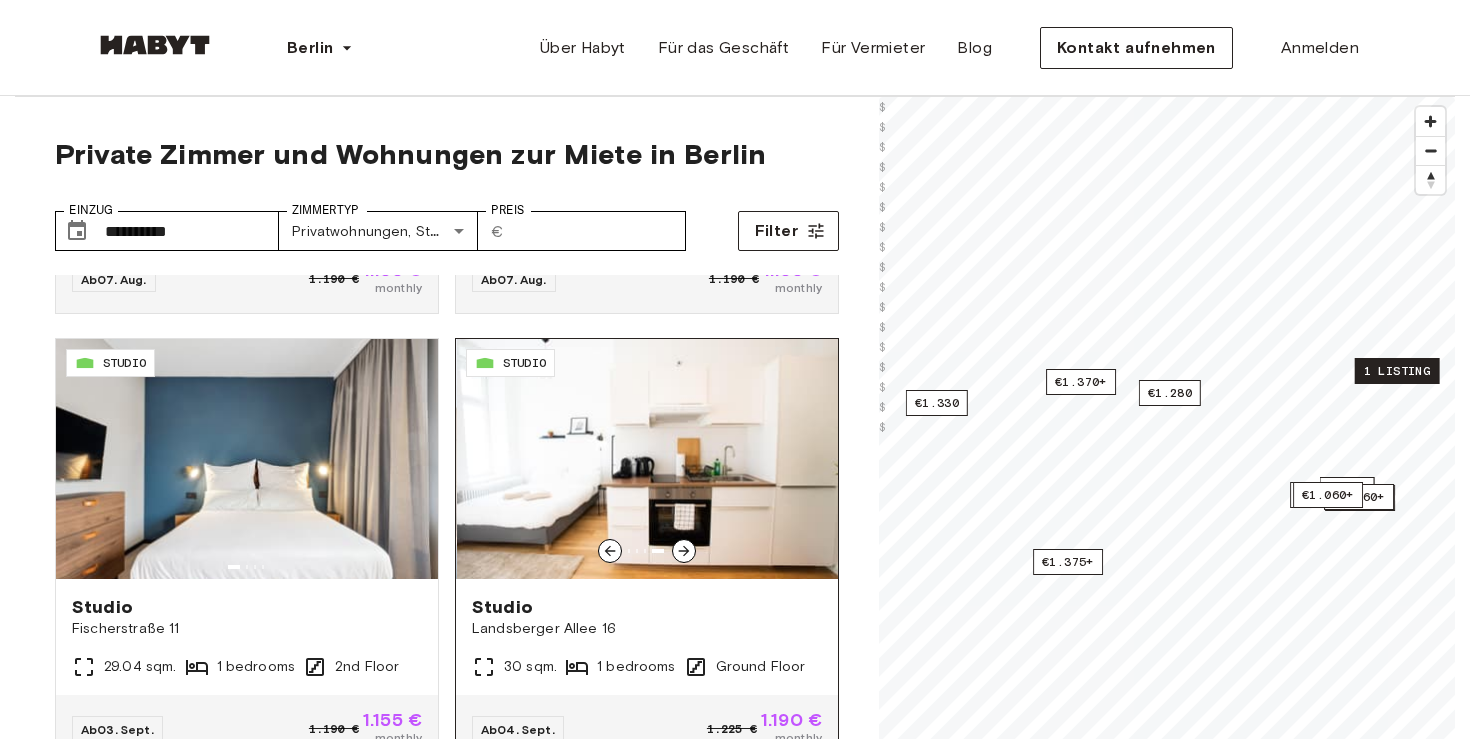 click 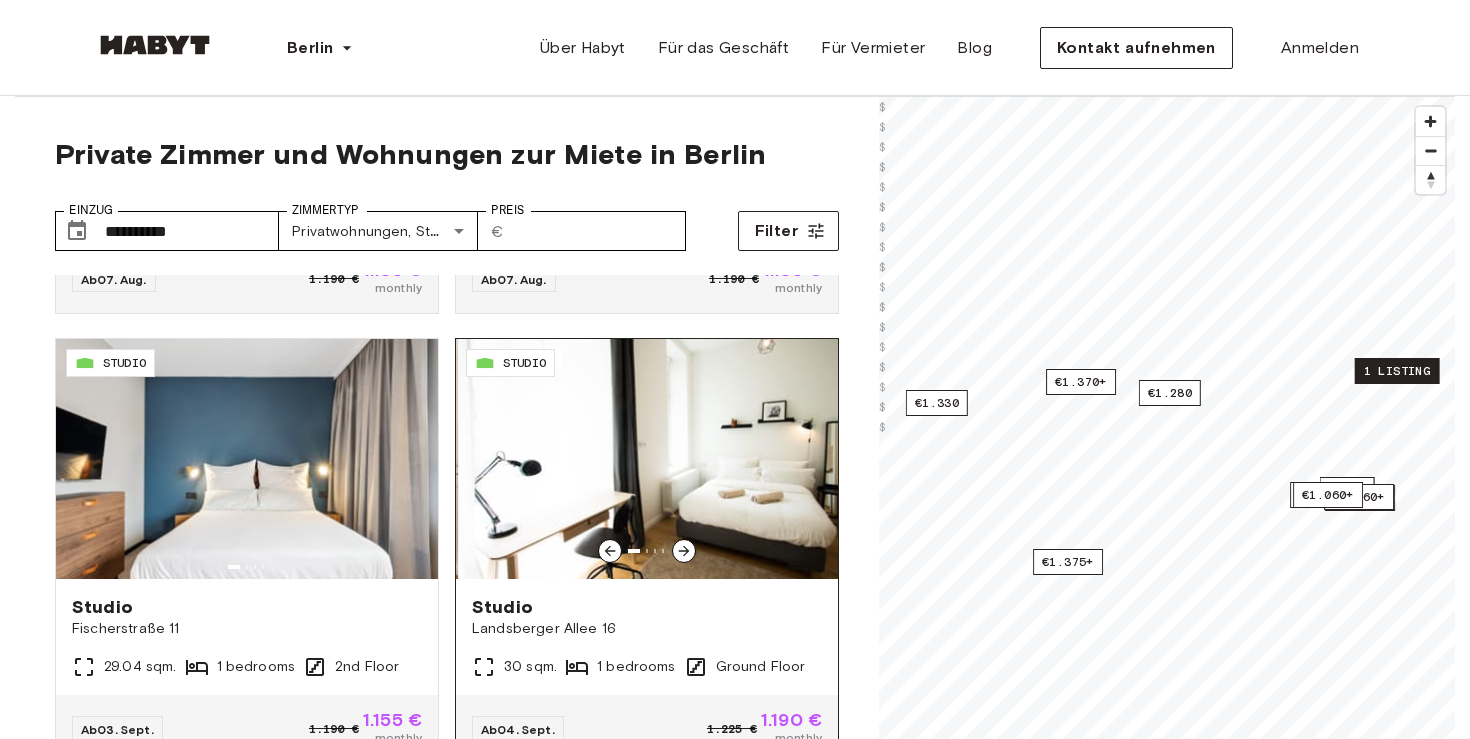 click 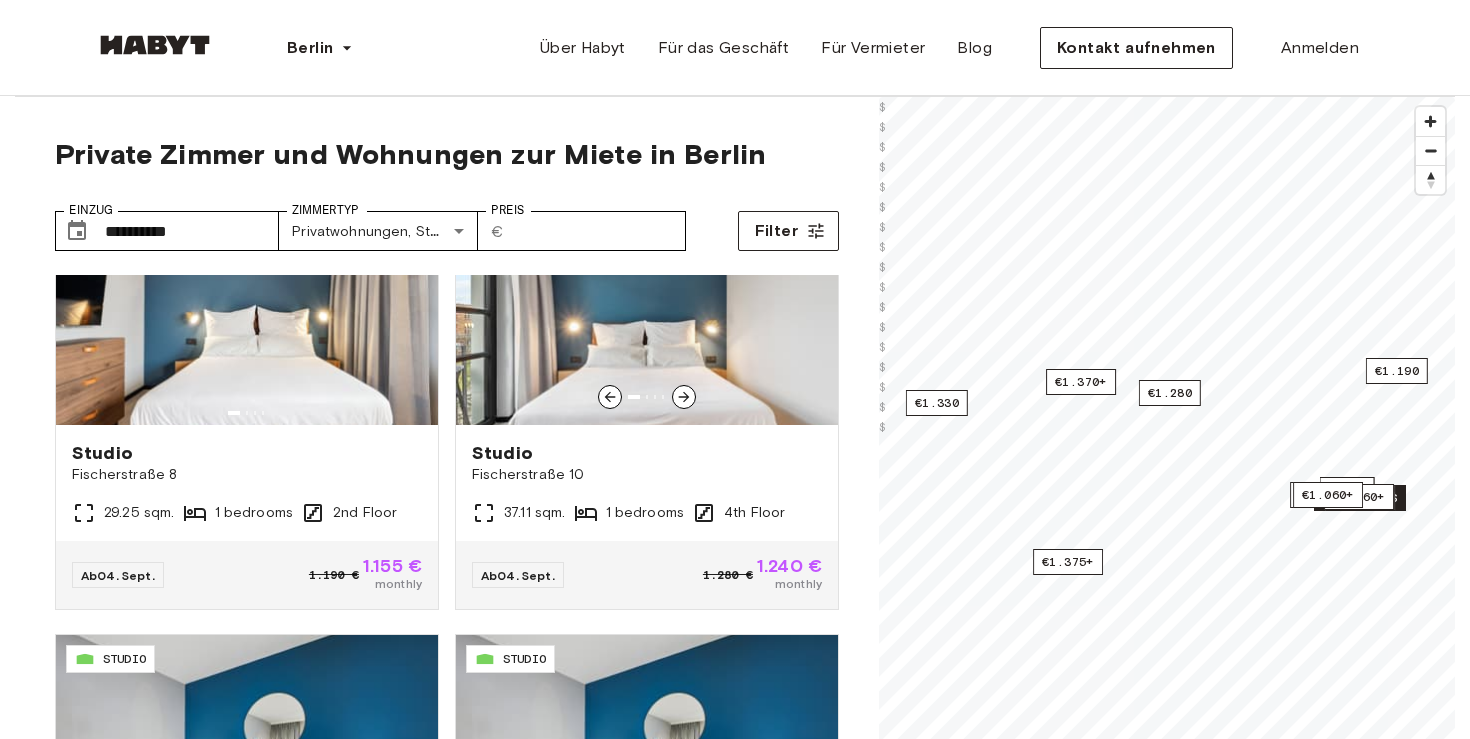 scroll, scrollTop: 3851, scrollLeft: 0, axis: vertical 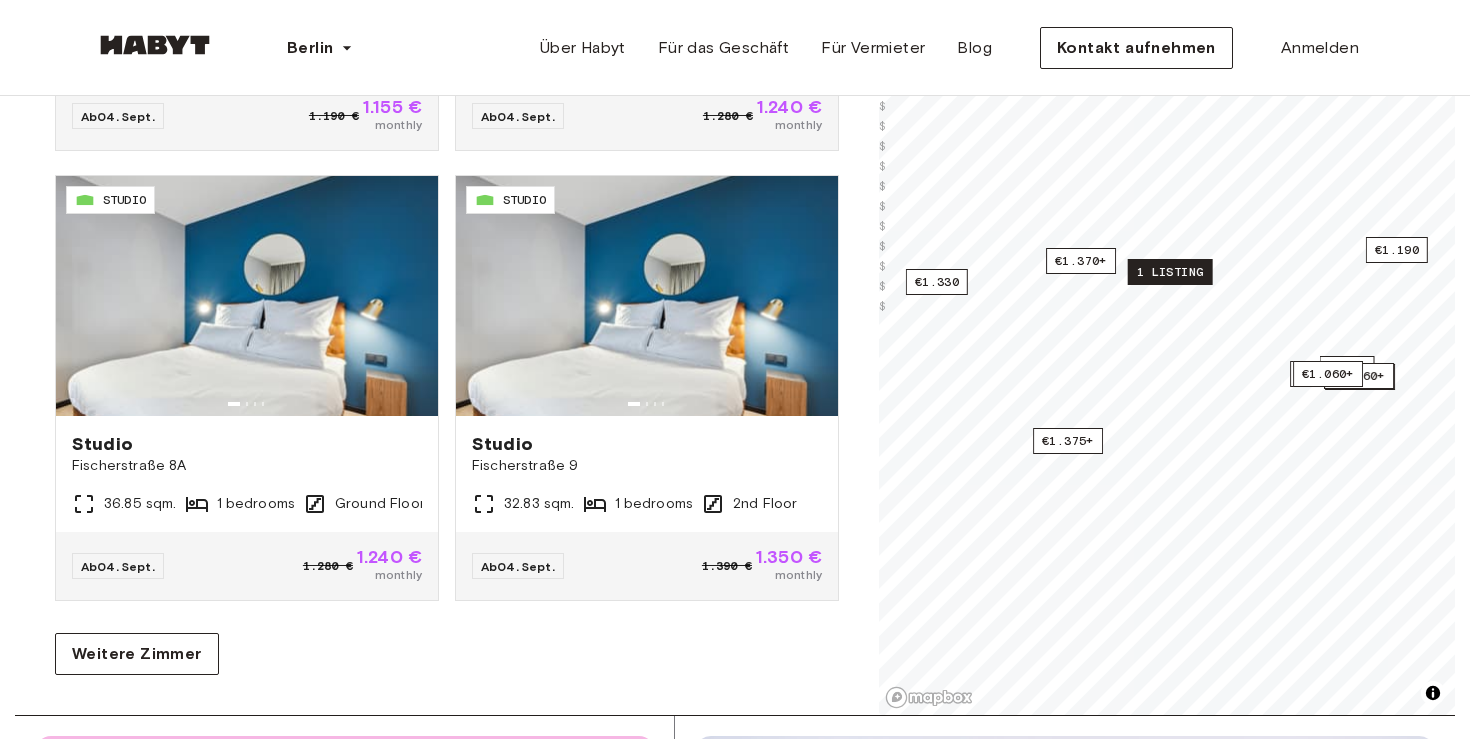click on "1 listing" at bounding box center [1170, 272] 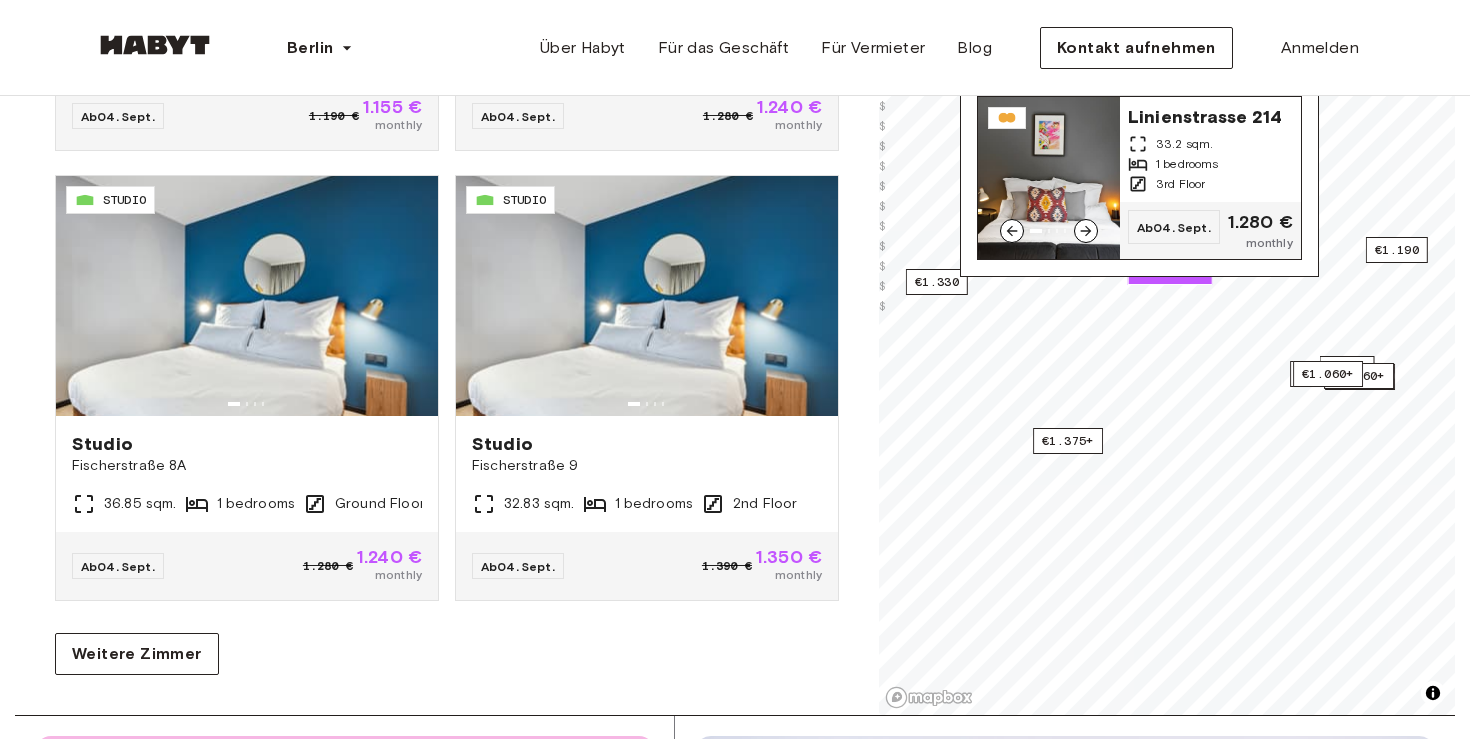 click at bounding box center [1049, 178] 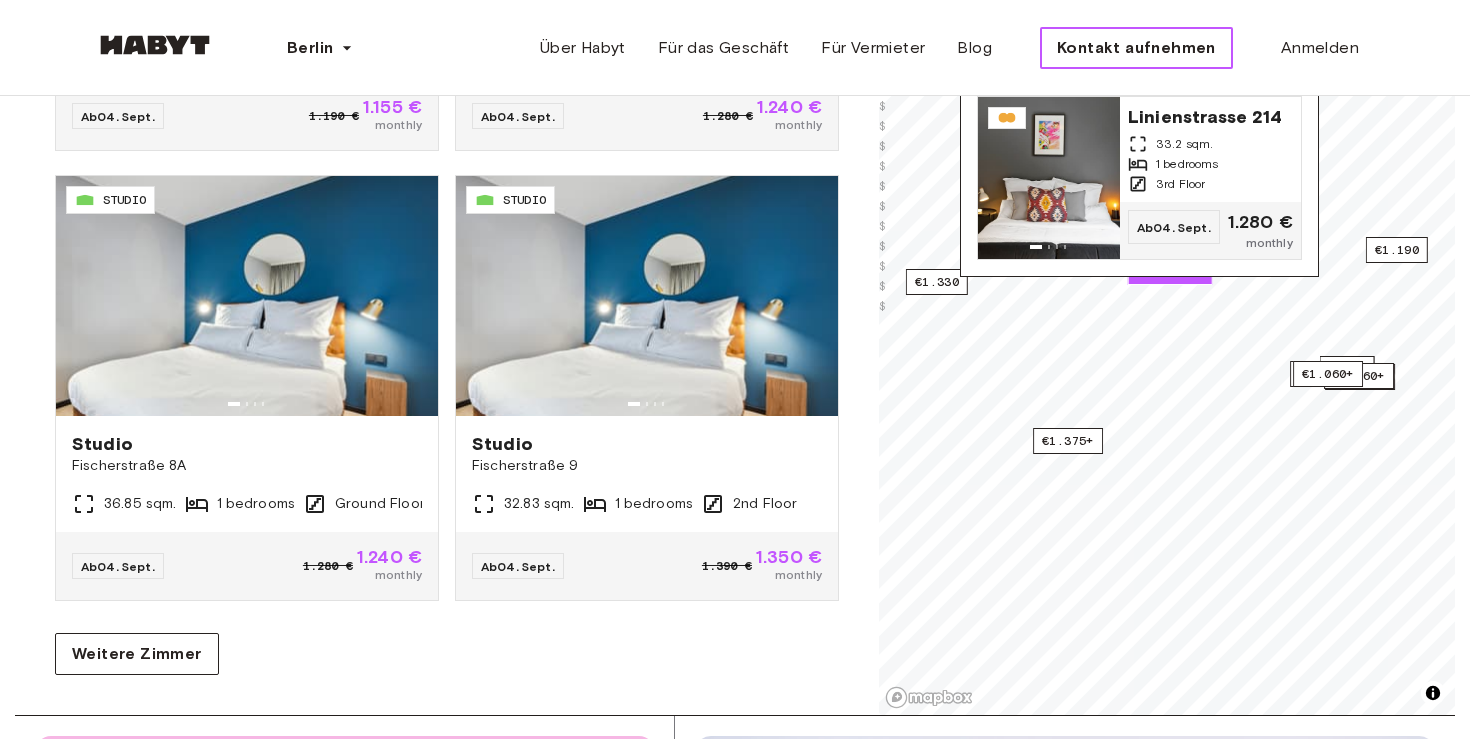 click on "Kontakt aufnehmen" at bounding box center [1136, 48] 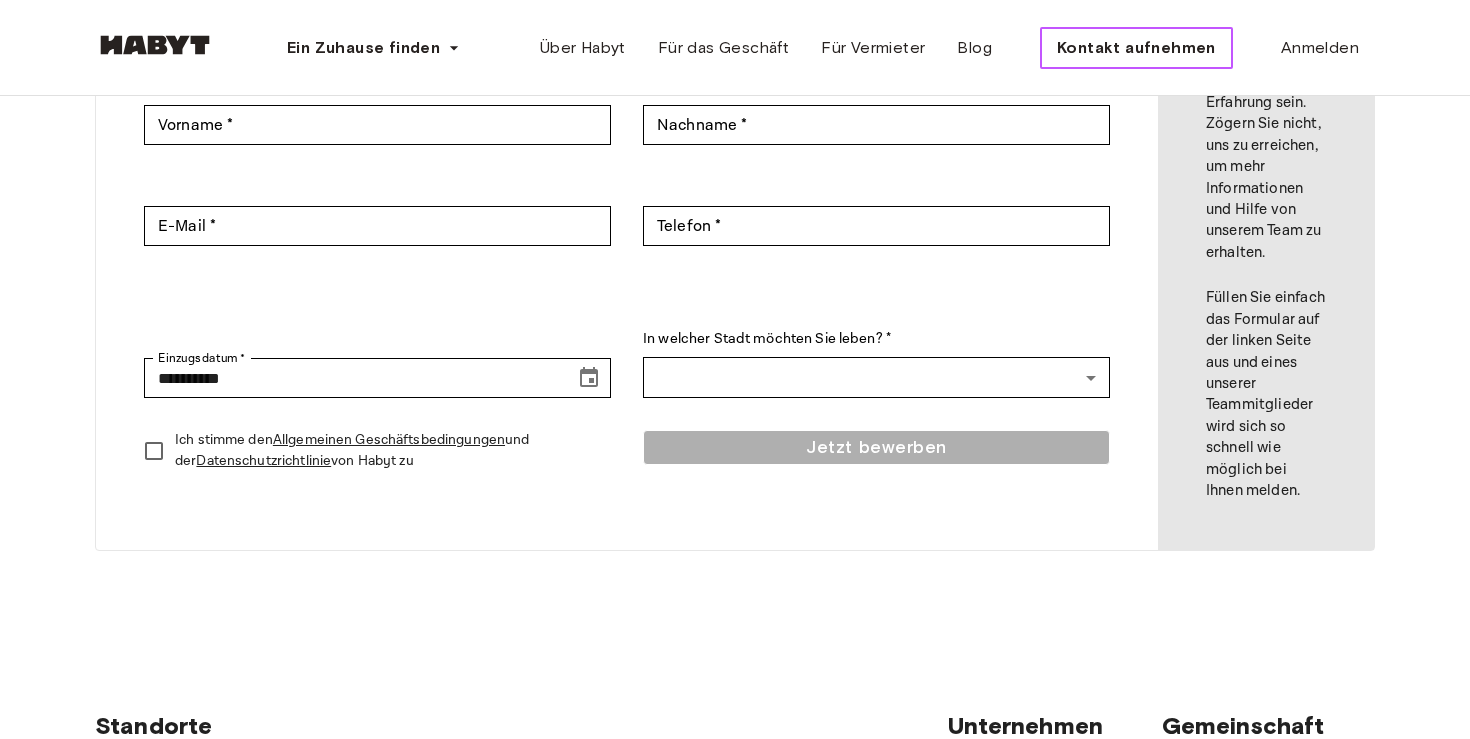 scroll, scrollTop: 0, scrollLeft: 0, axis: both 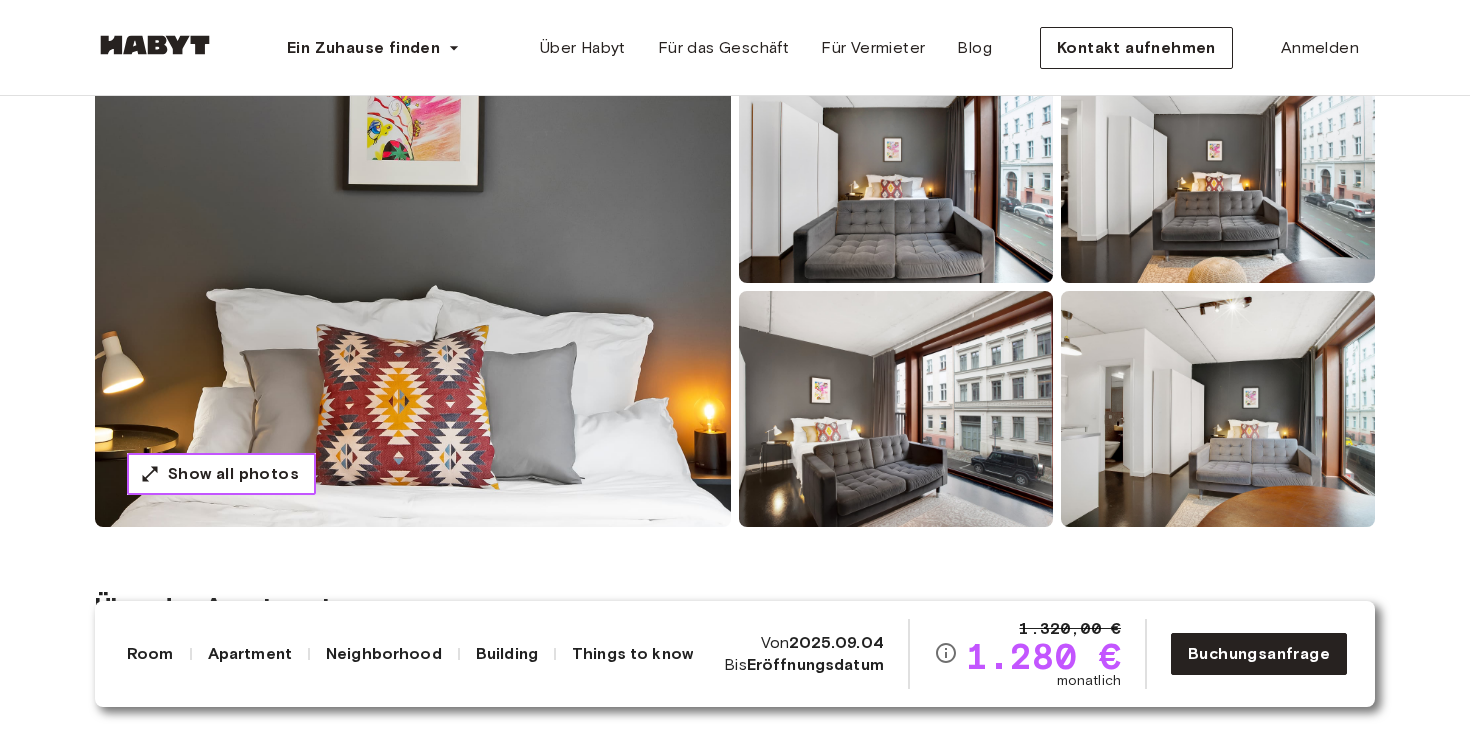click on "Show all photos" at bounding box center (233, 474) 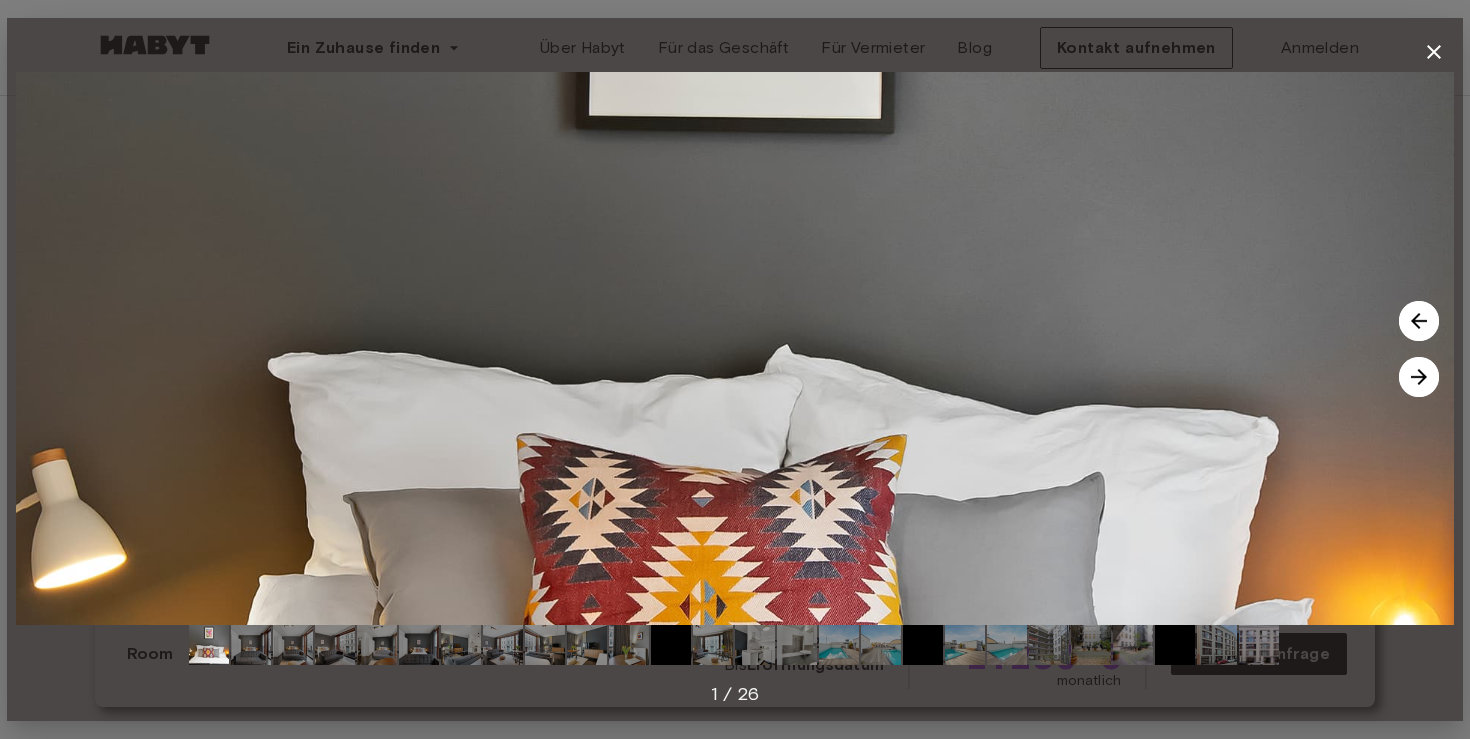 click at bounding box center (1419, 377) 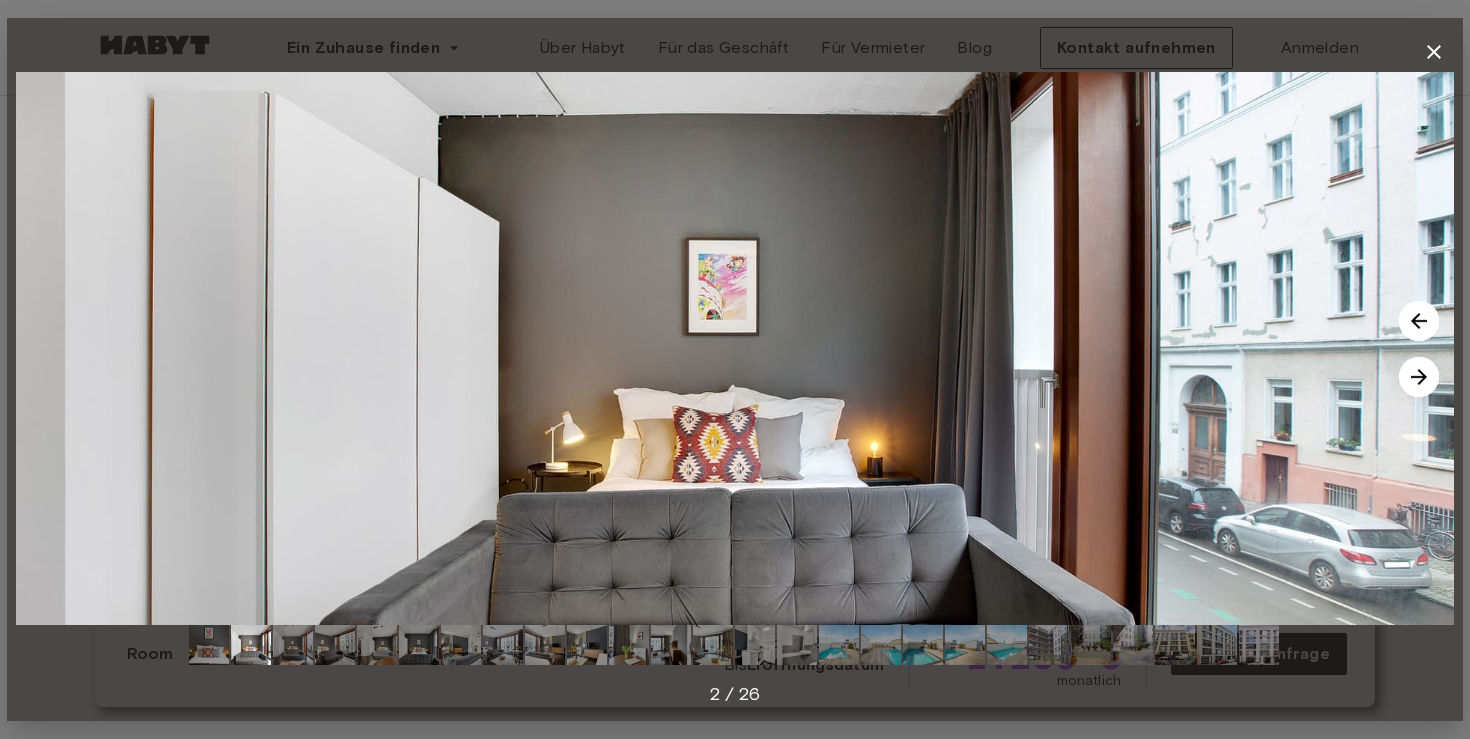 click at bounding box center [1419, 377] 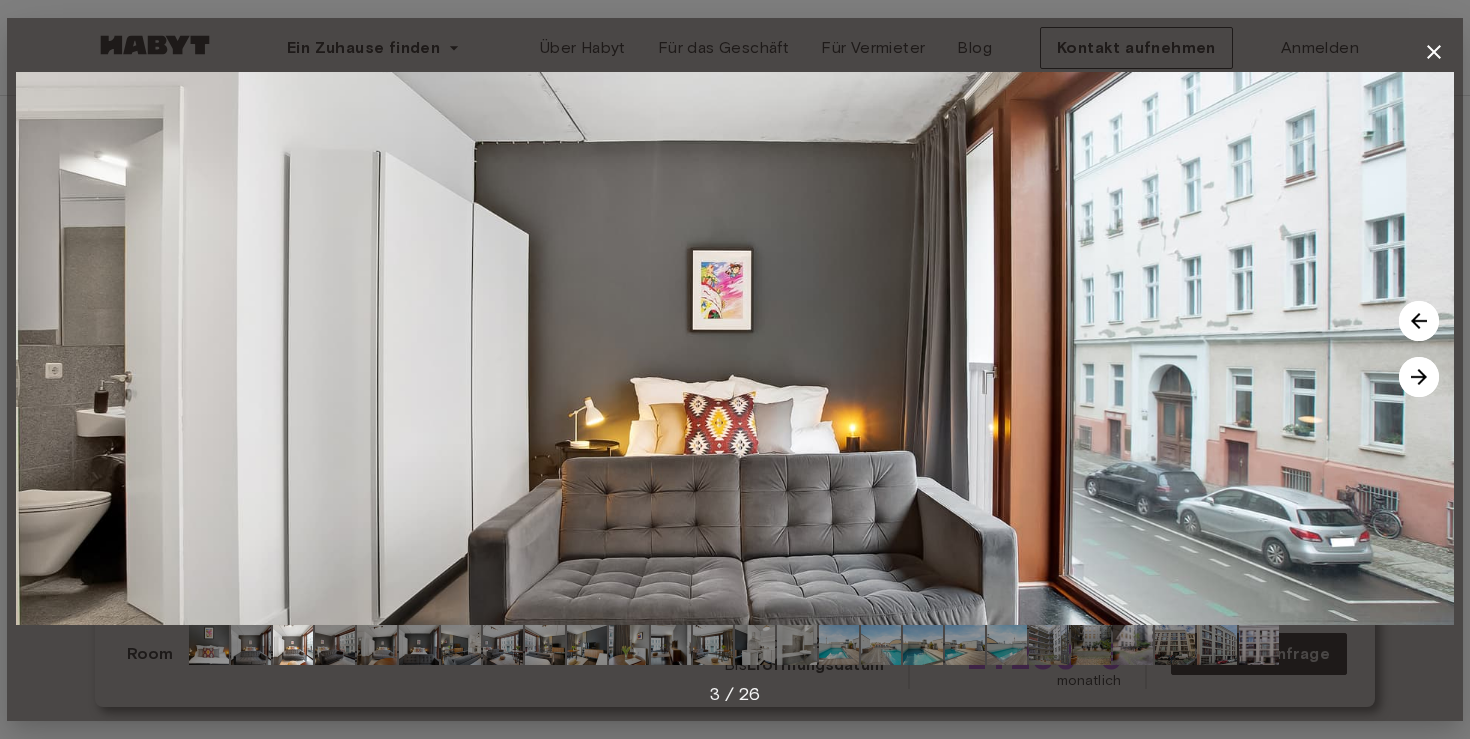 click at bounding box center (1419, 377) 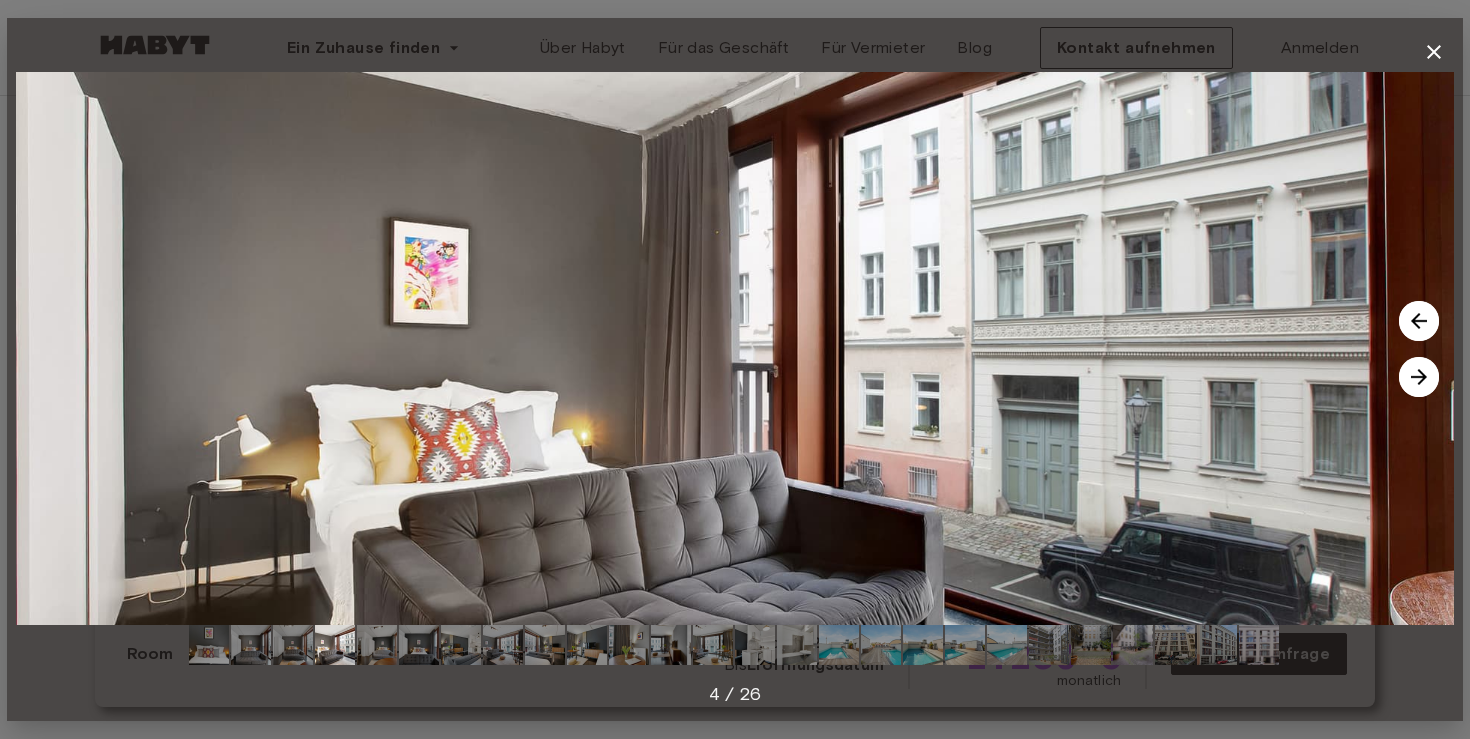 click at bounding box center (1419, 377) 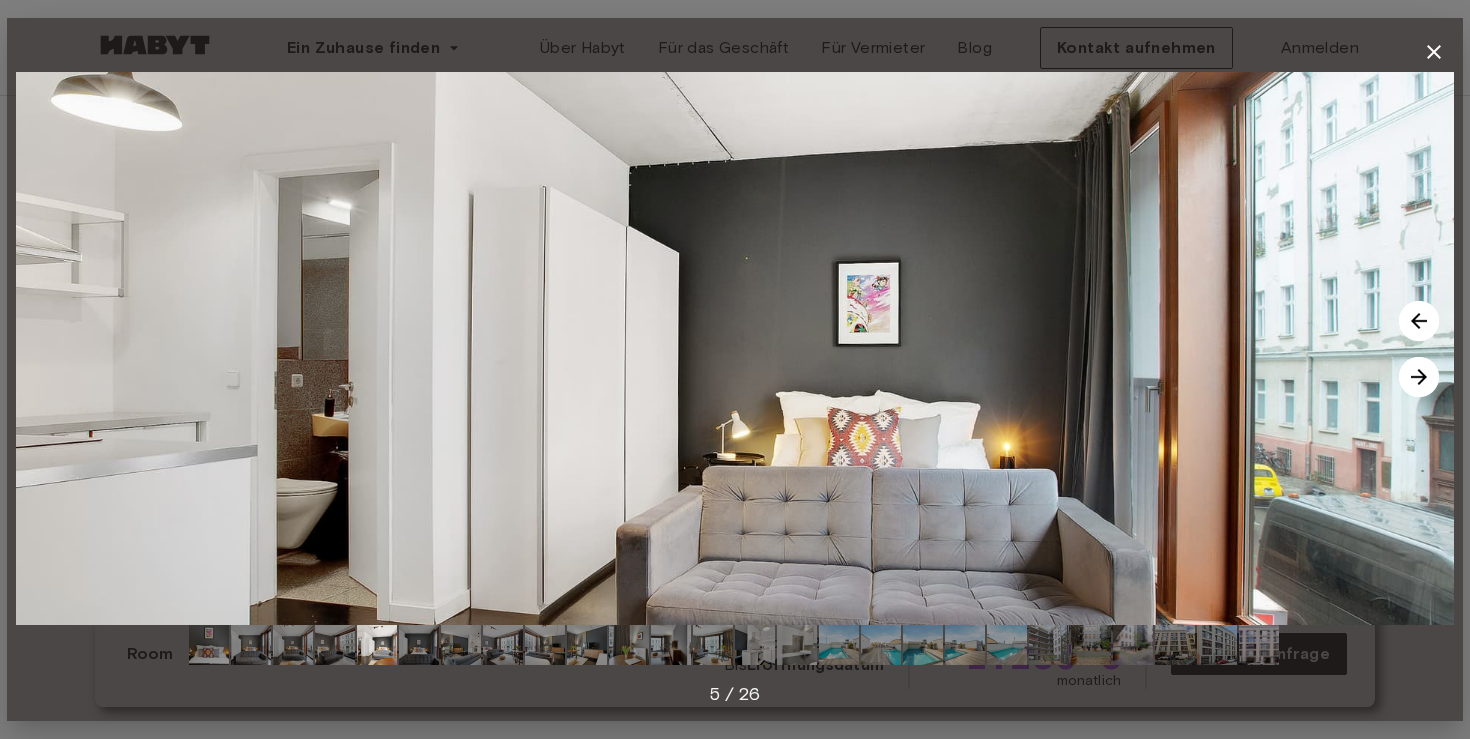 click at bounding box center (1419, 377) 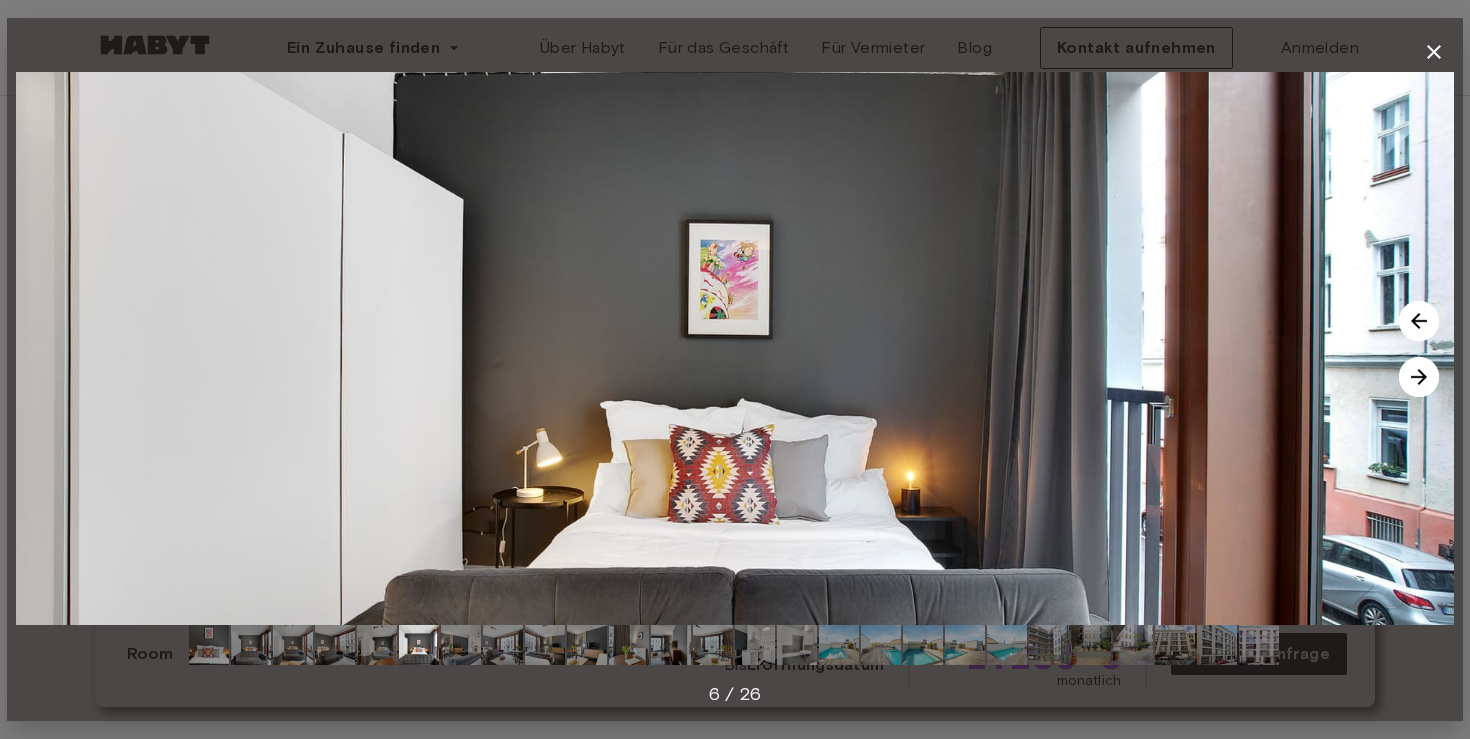click at bounding box center (1419, 377) 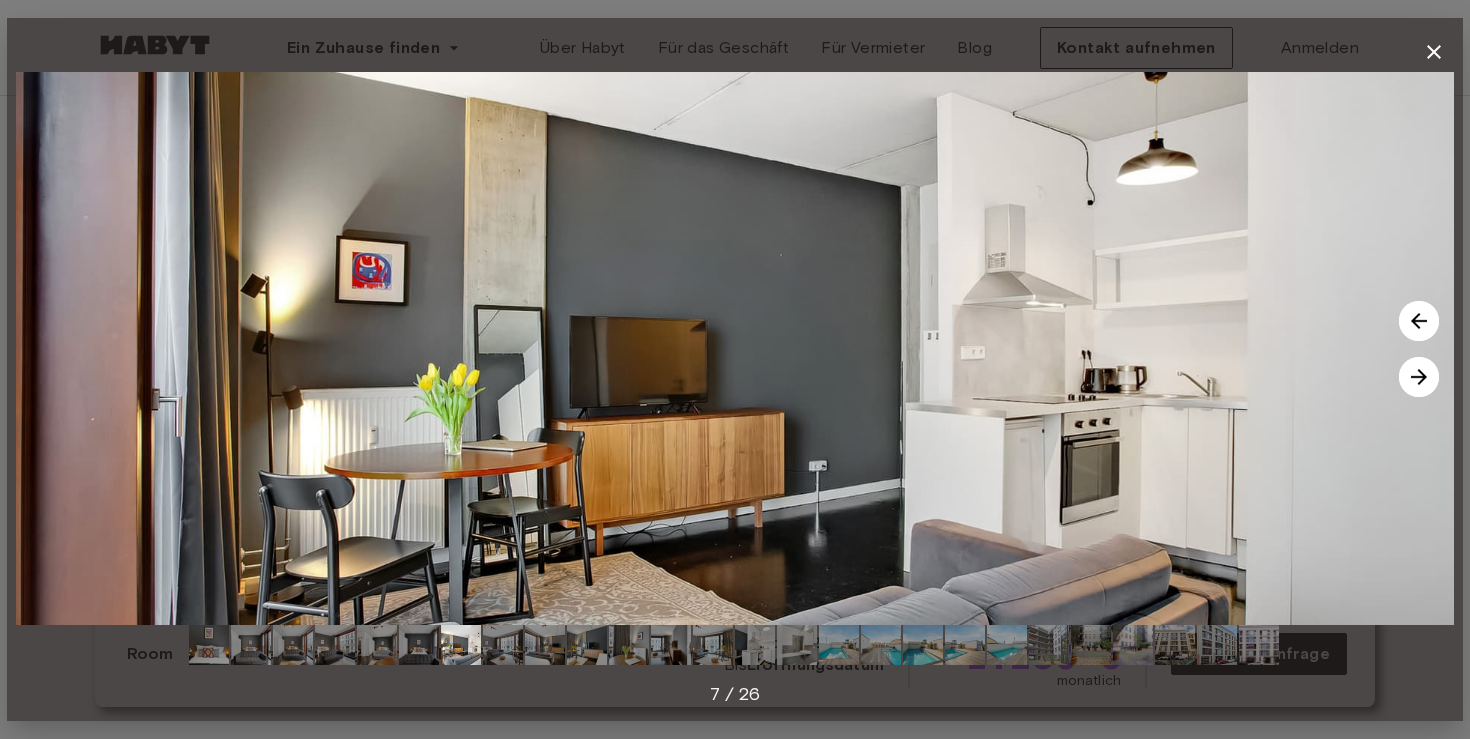 click at bounding box center (1419, 377) 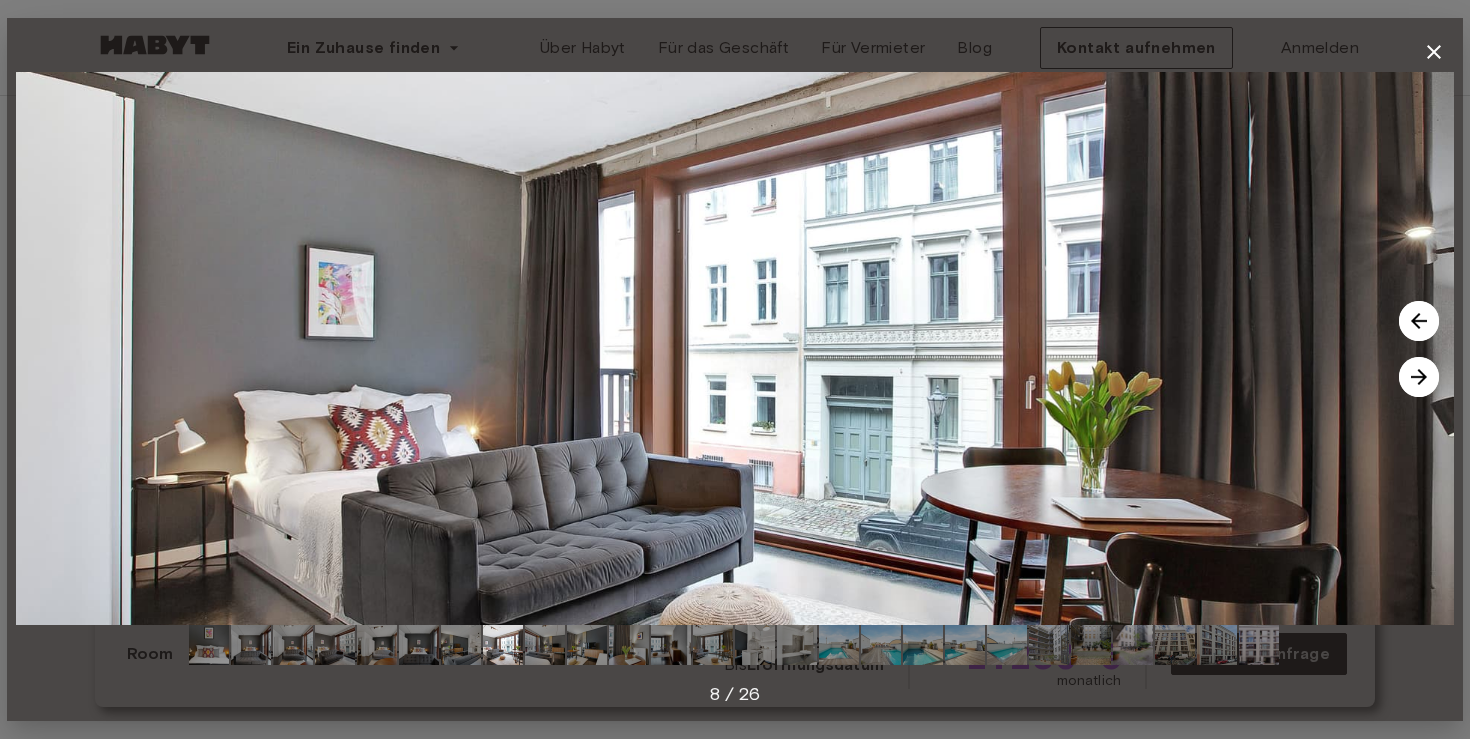 click at bounding box center (1419, 377) 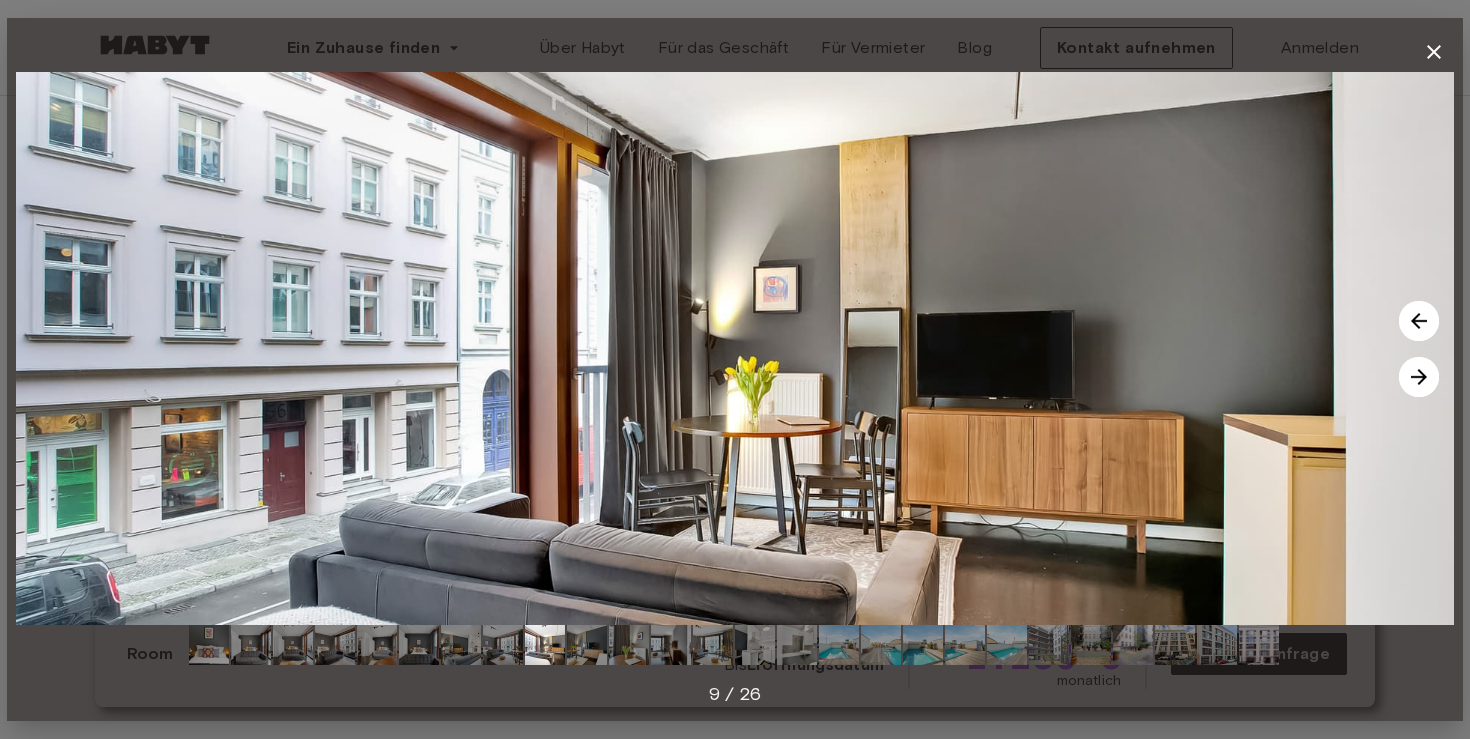 click at bounding box center (1419, 377) 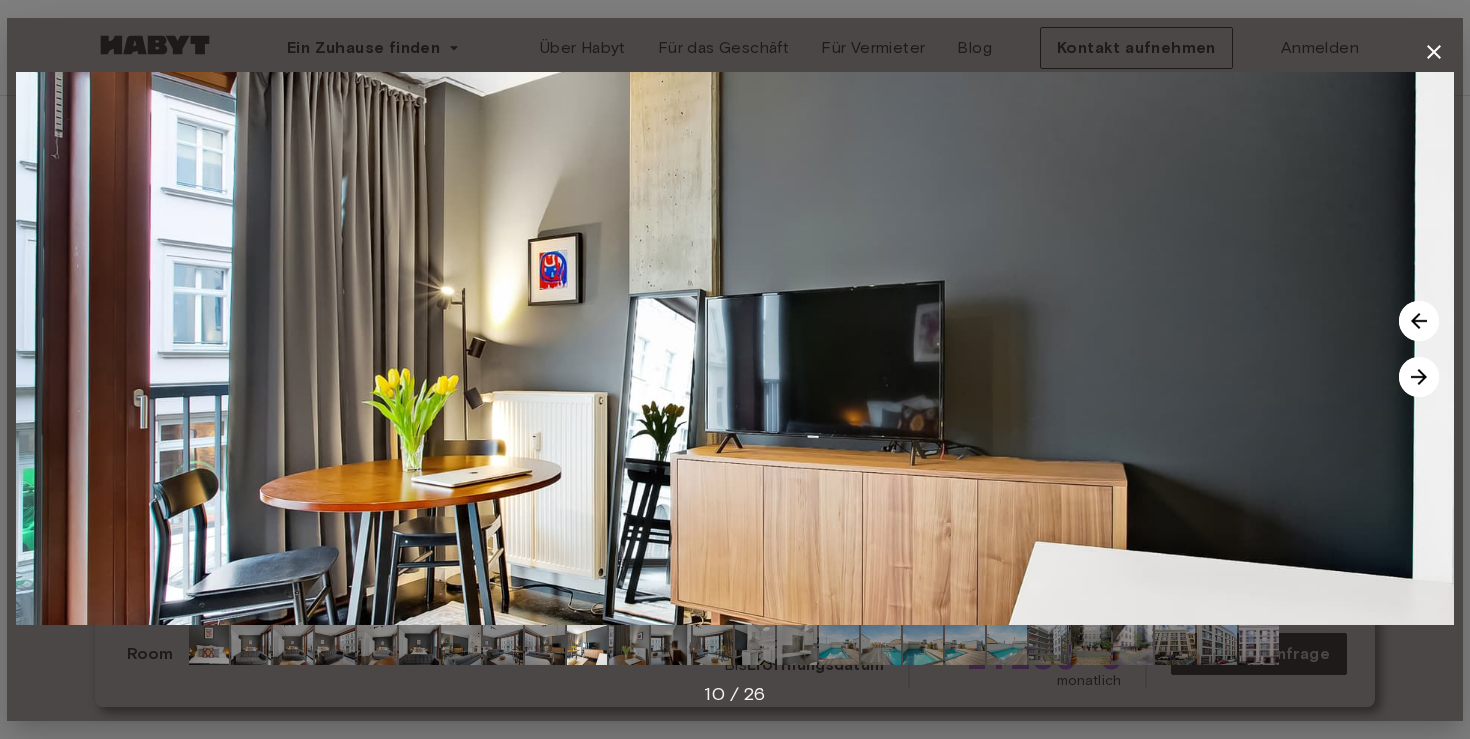 click at bounding box center (1419, 377) 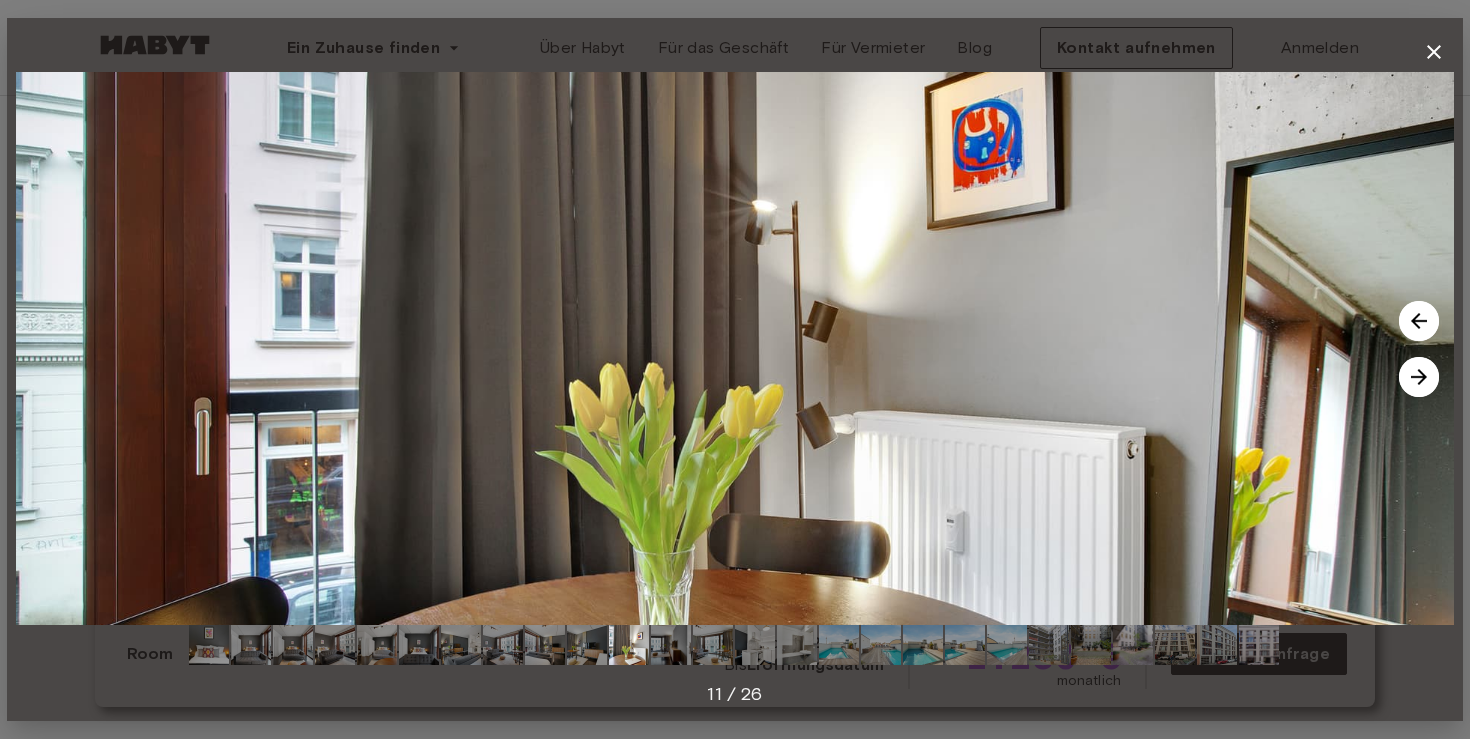 click at bounding box center [1419, 377] 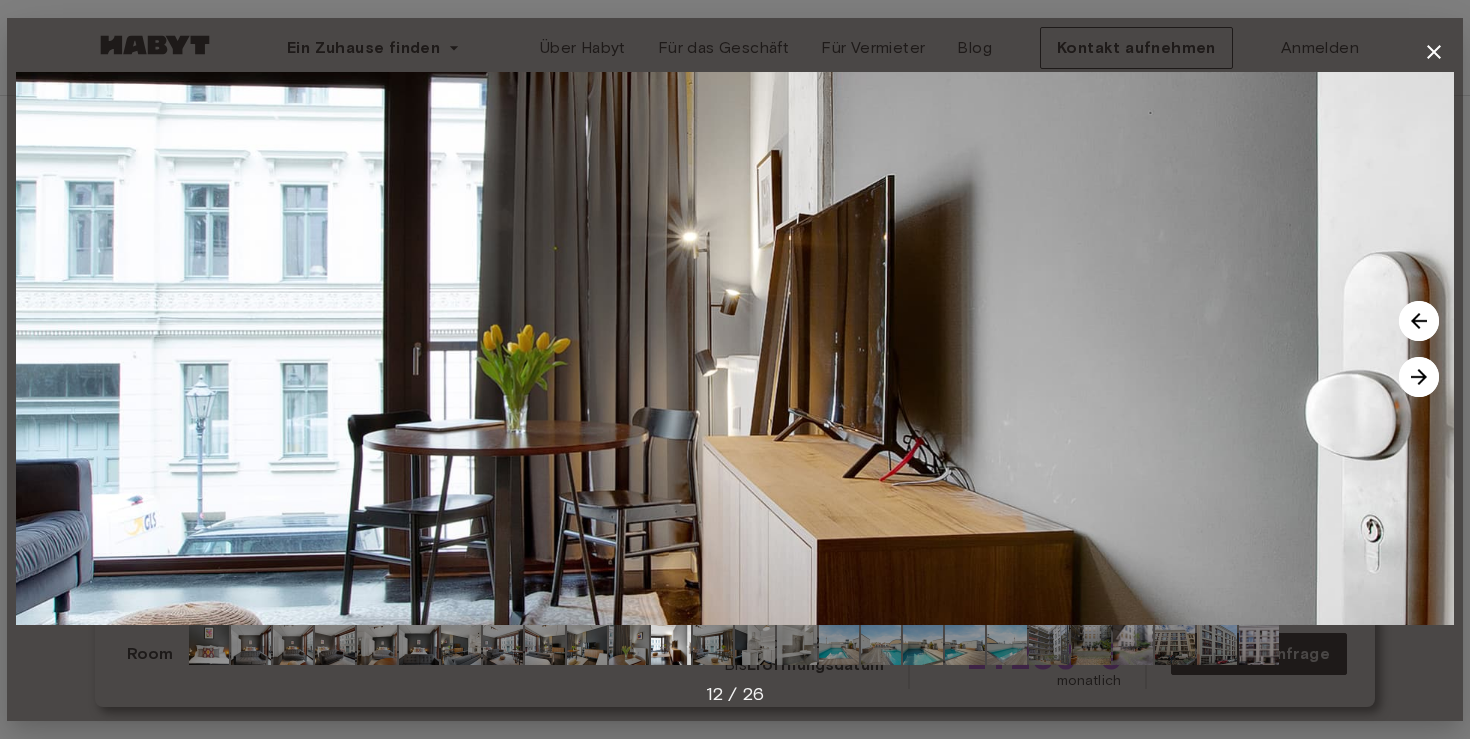 click at bounding box center [1419, 377] 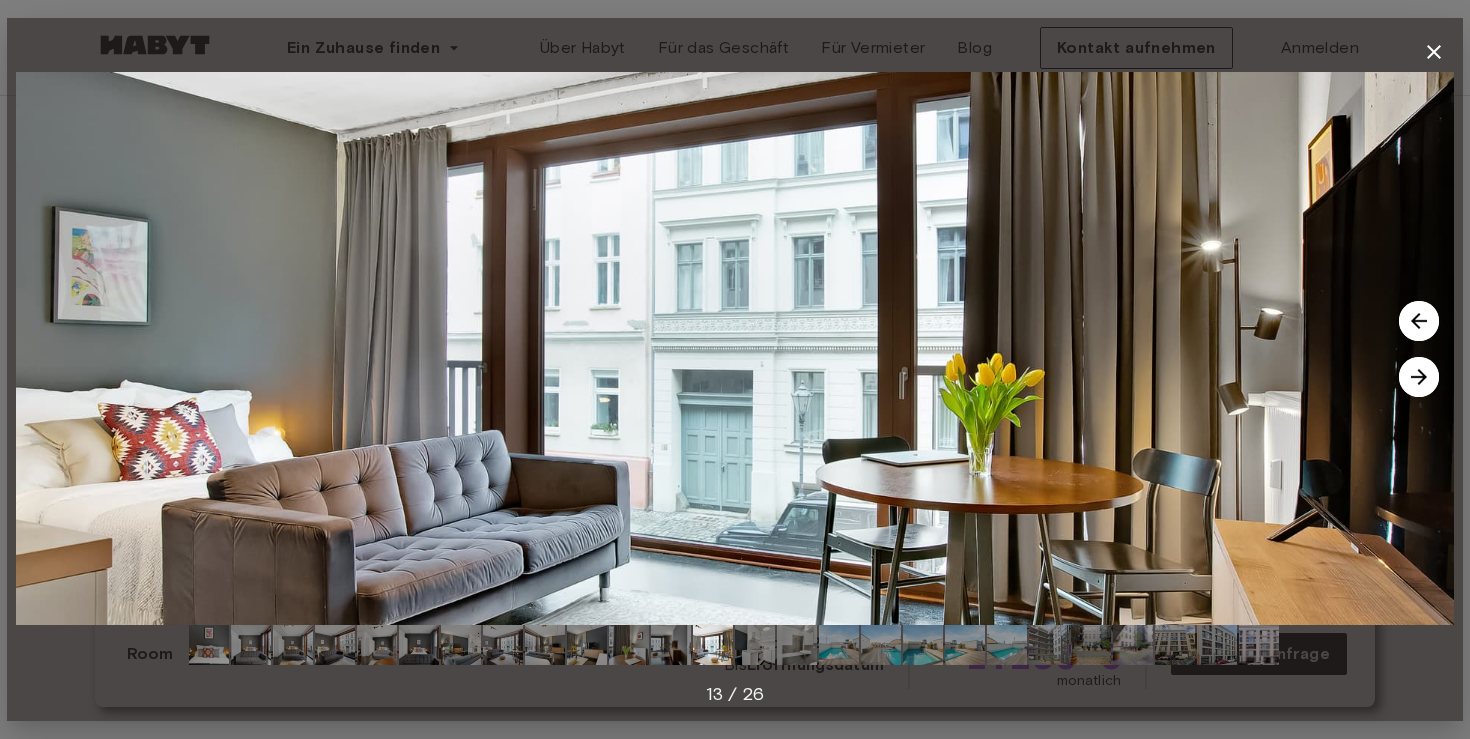 click at bounding box center [1419, 377] 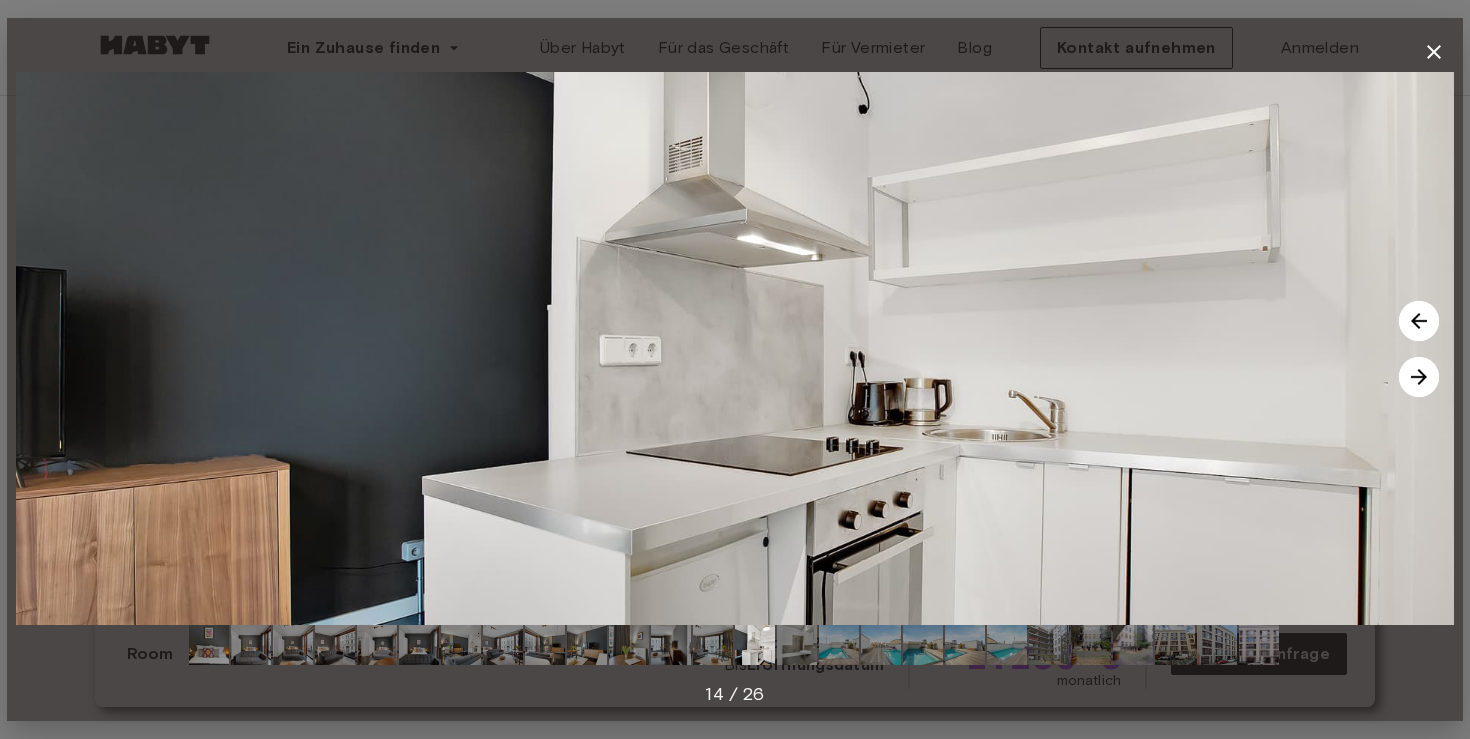 click at bounding box center [1419, 321] 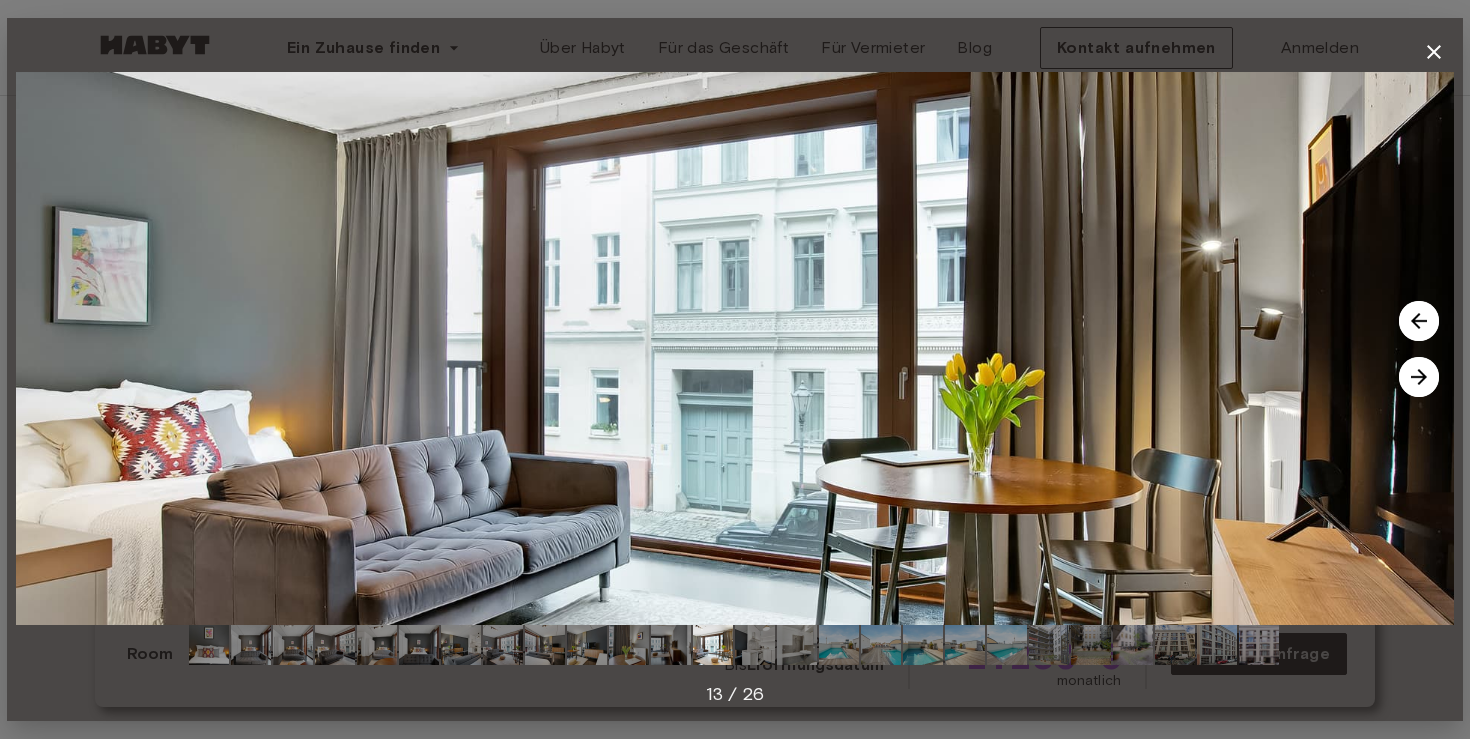 click at bounding box center (1419, 377) 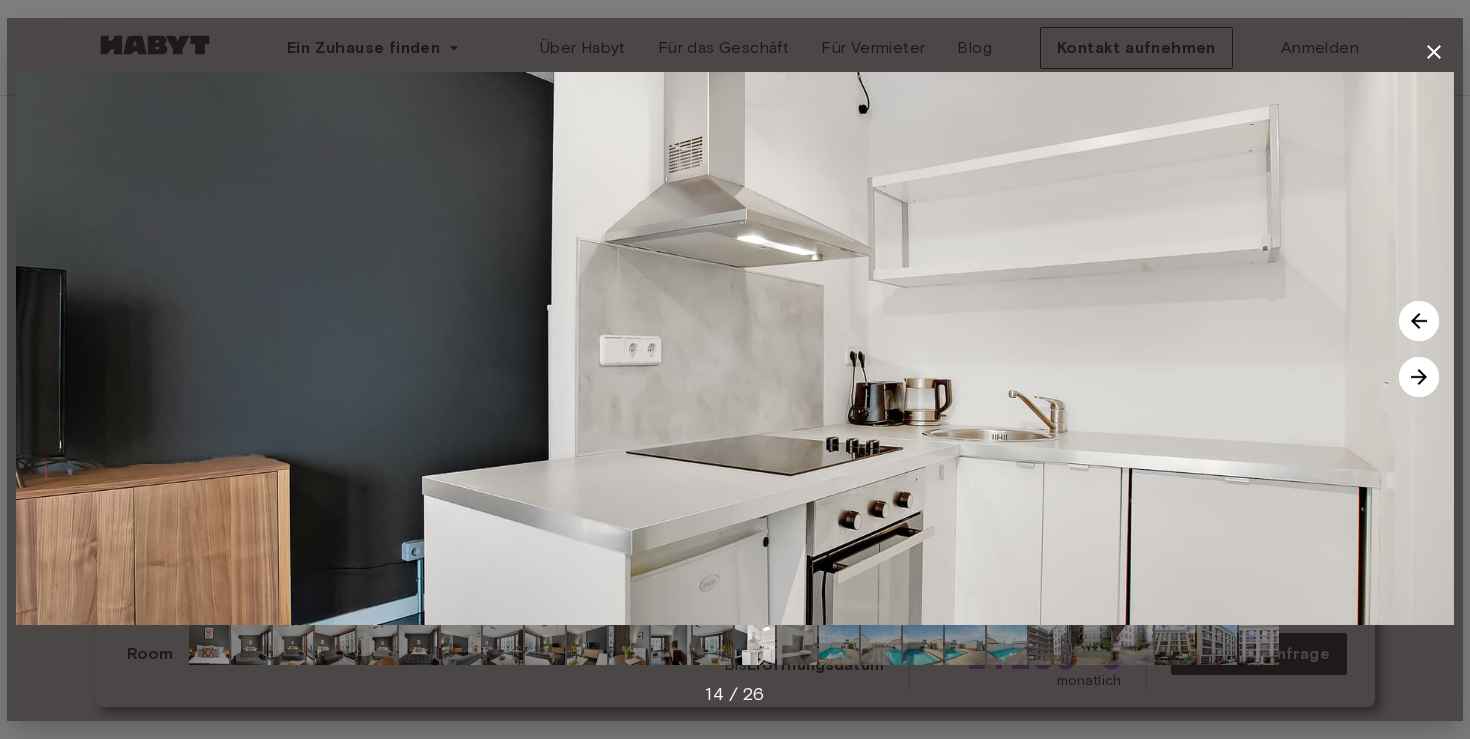 click at bounding box center (1419, 377) 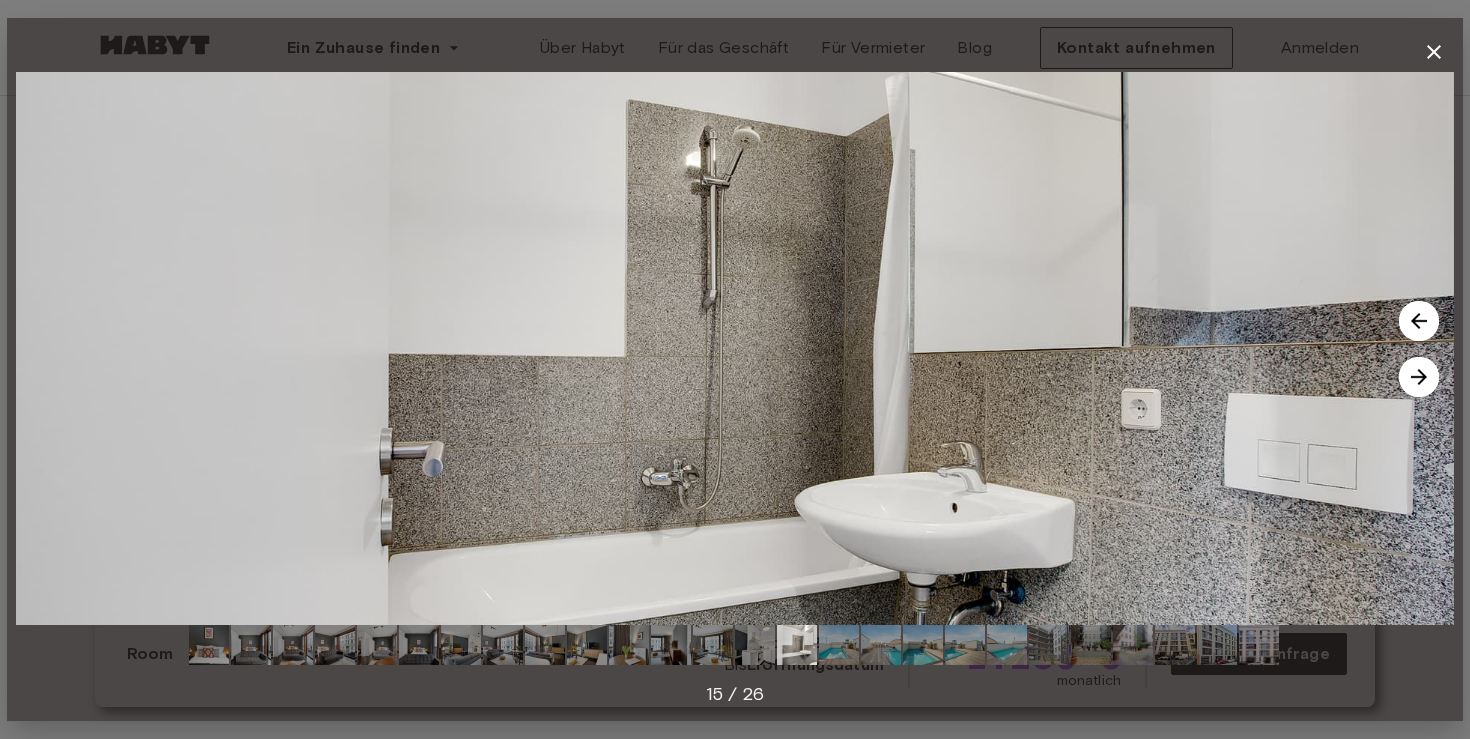 click at bounding box center [1419, 377] 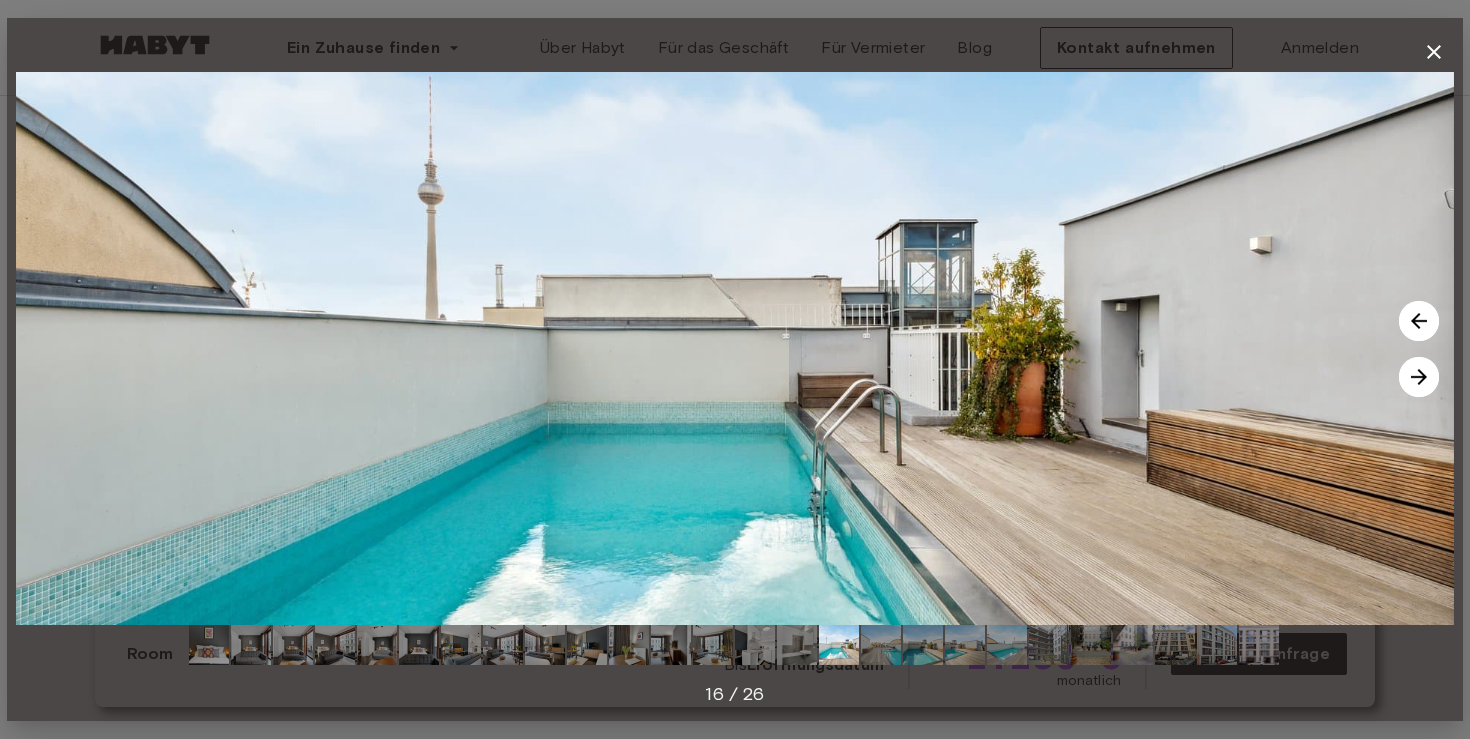 click at bounding box center (1419, 377) 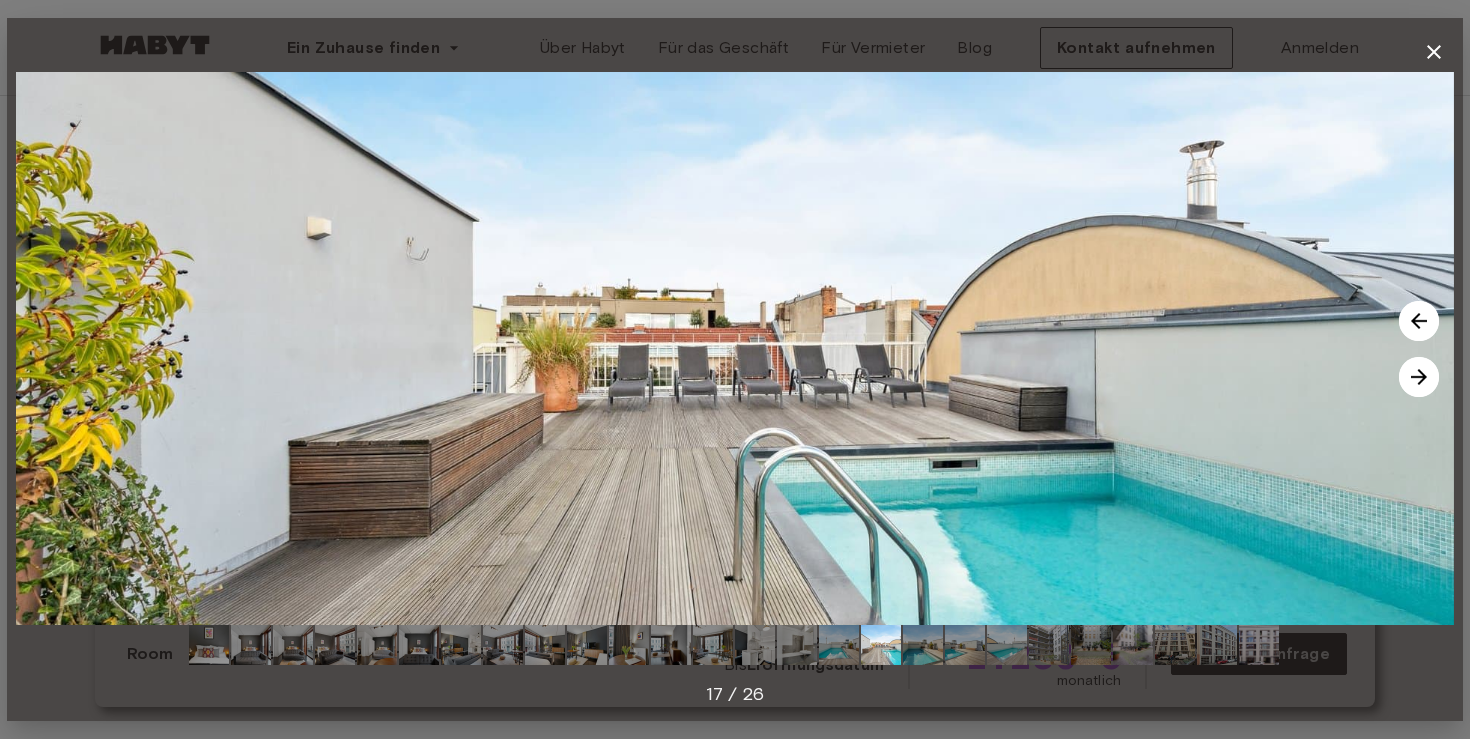 click at bounding box center (1419, 377) 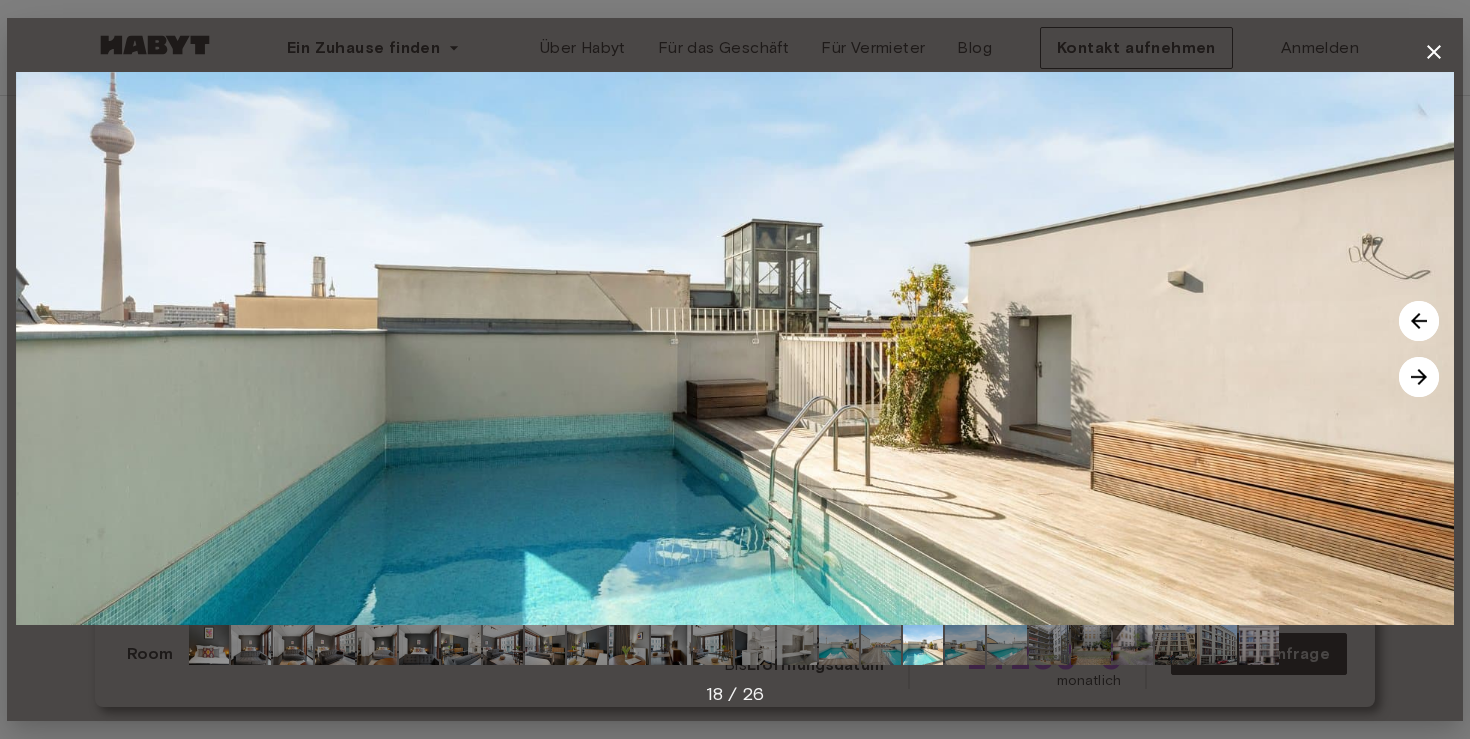 click at bounding box center [1419, 377] 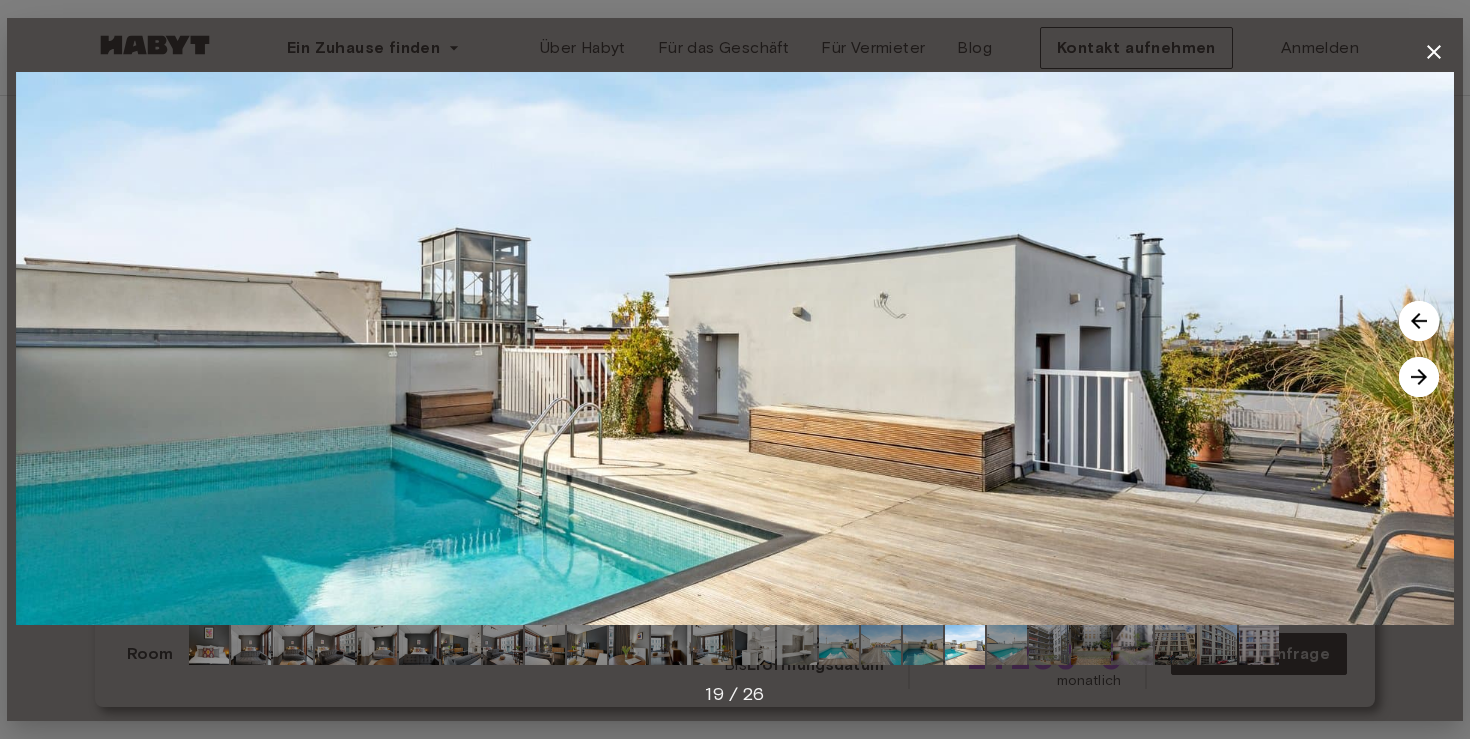 click at bounding box center (1419, 377) 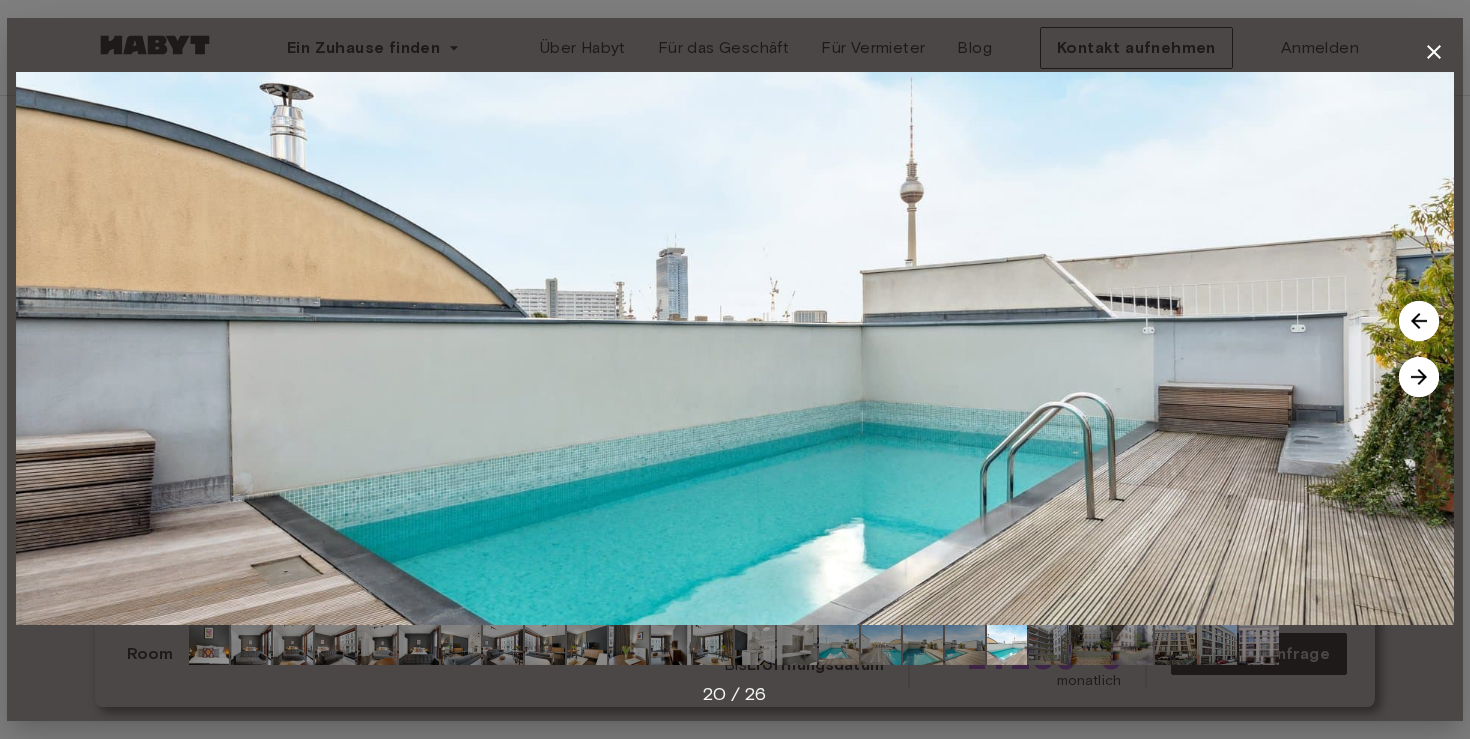 click at bounding box center [1419, 377] 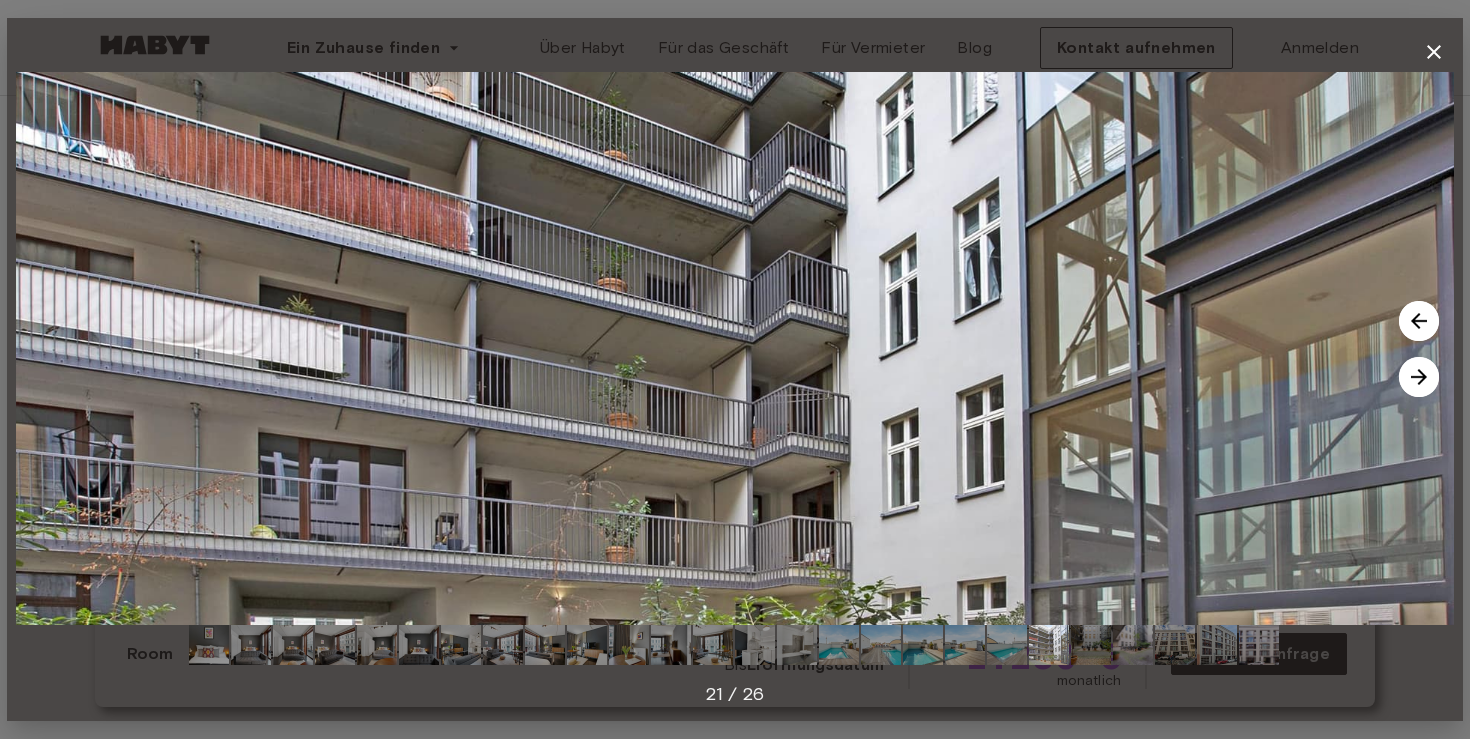 click at bounding box center (1419, 377) 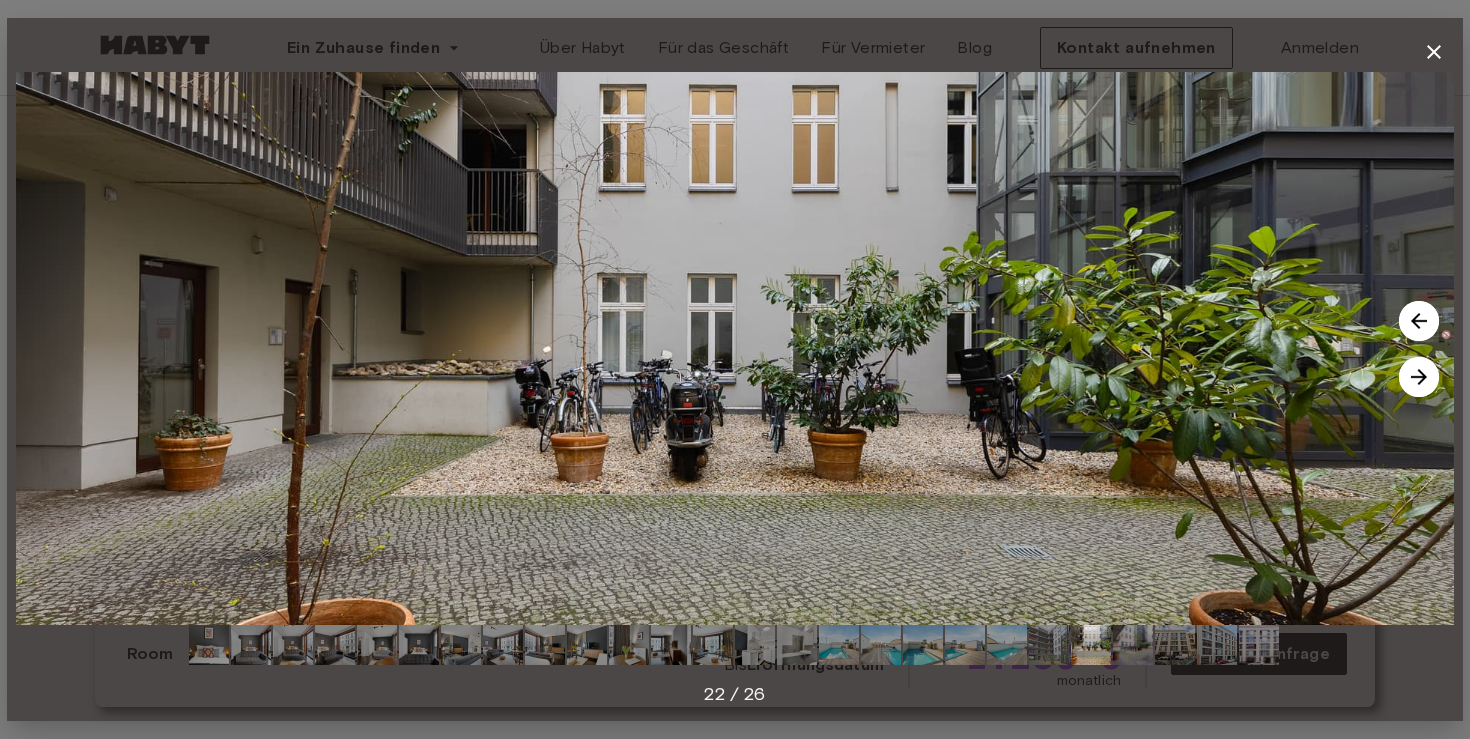 click at bounding box center (1419, 377) 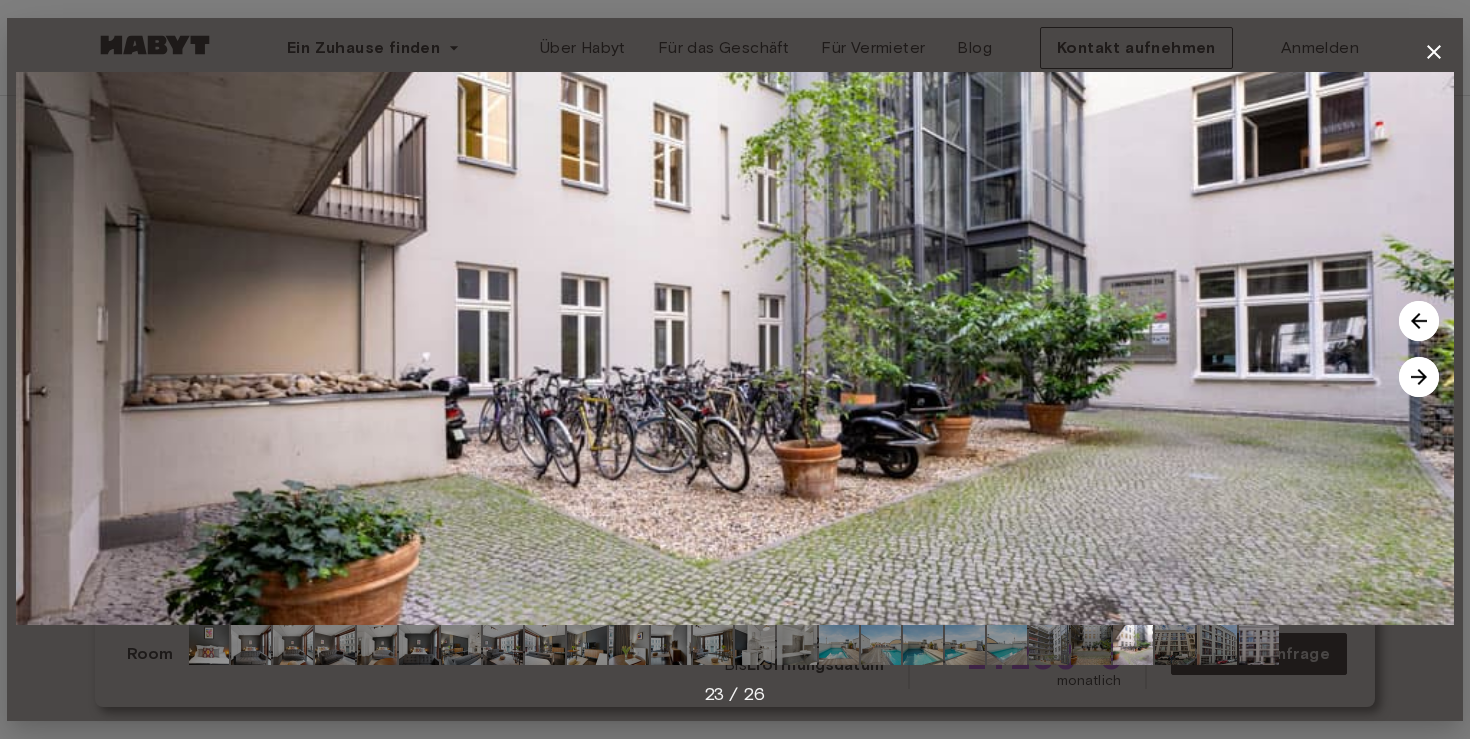 click at bounding box center [1419, 377] 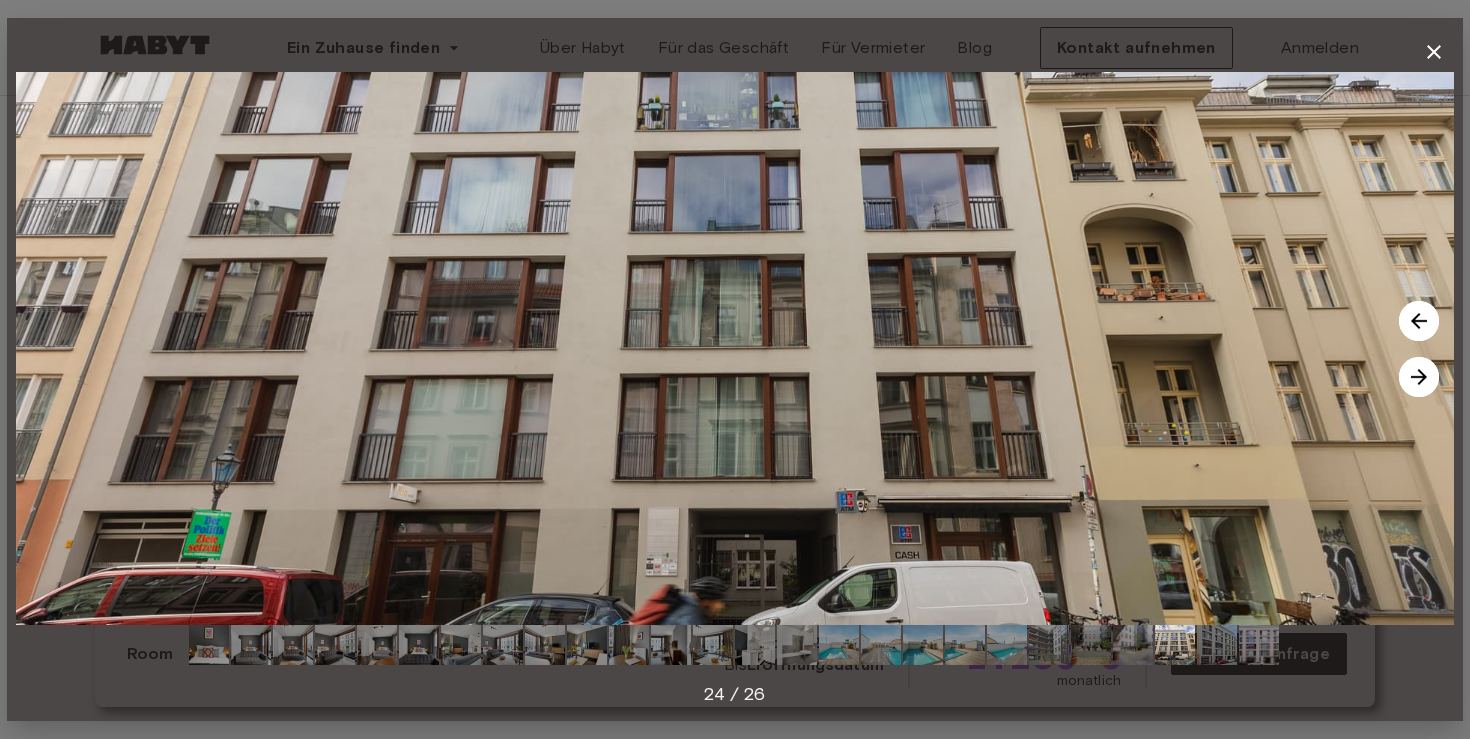 click at bounding box center [1419, 377] 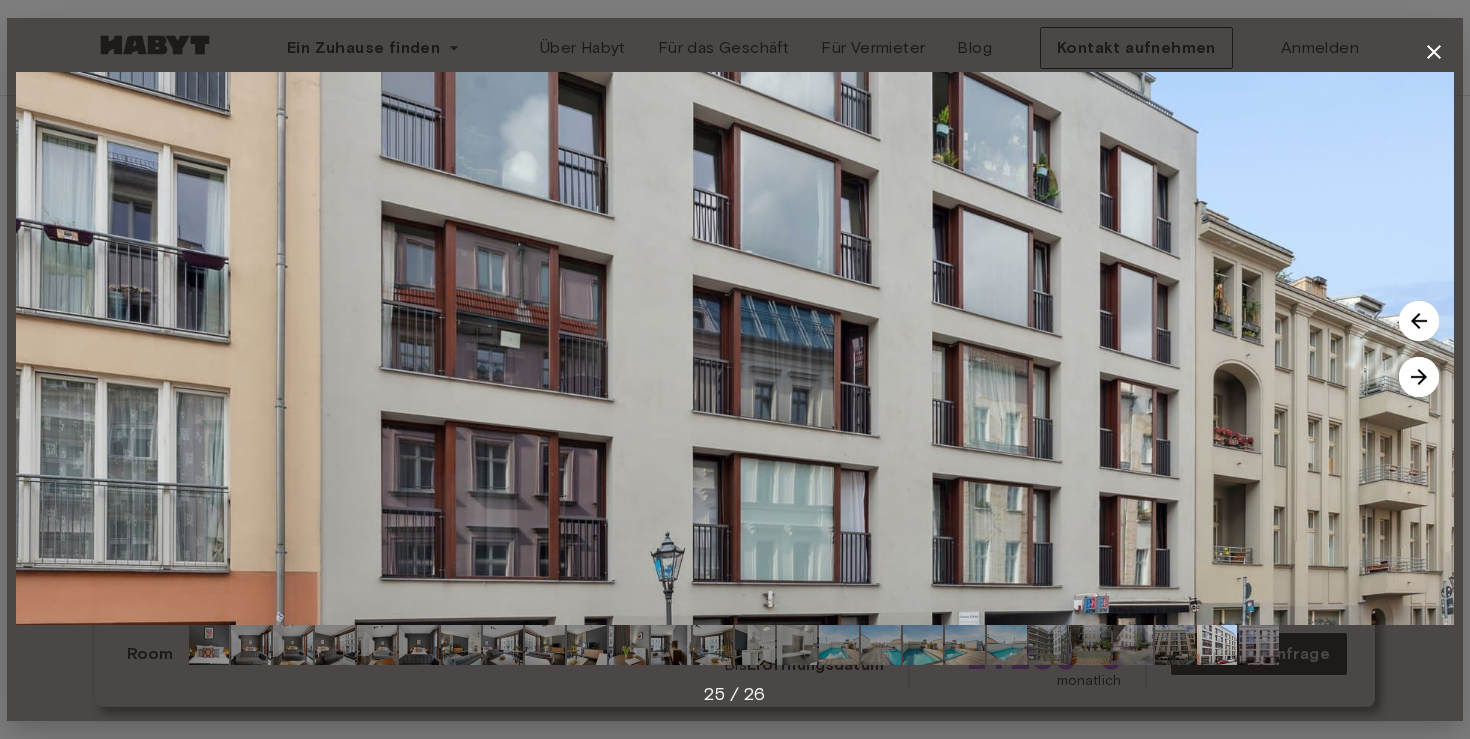 click at bounding box center (1419, 377) 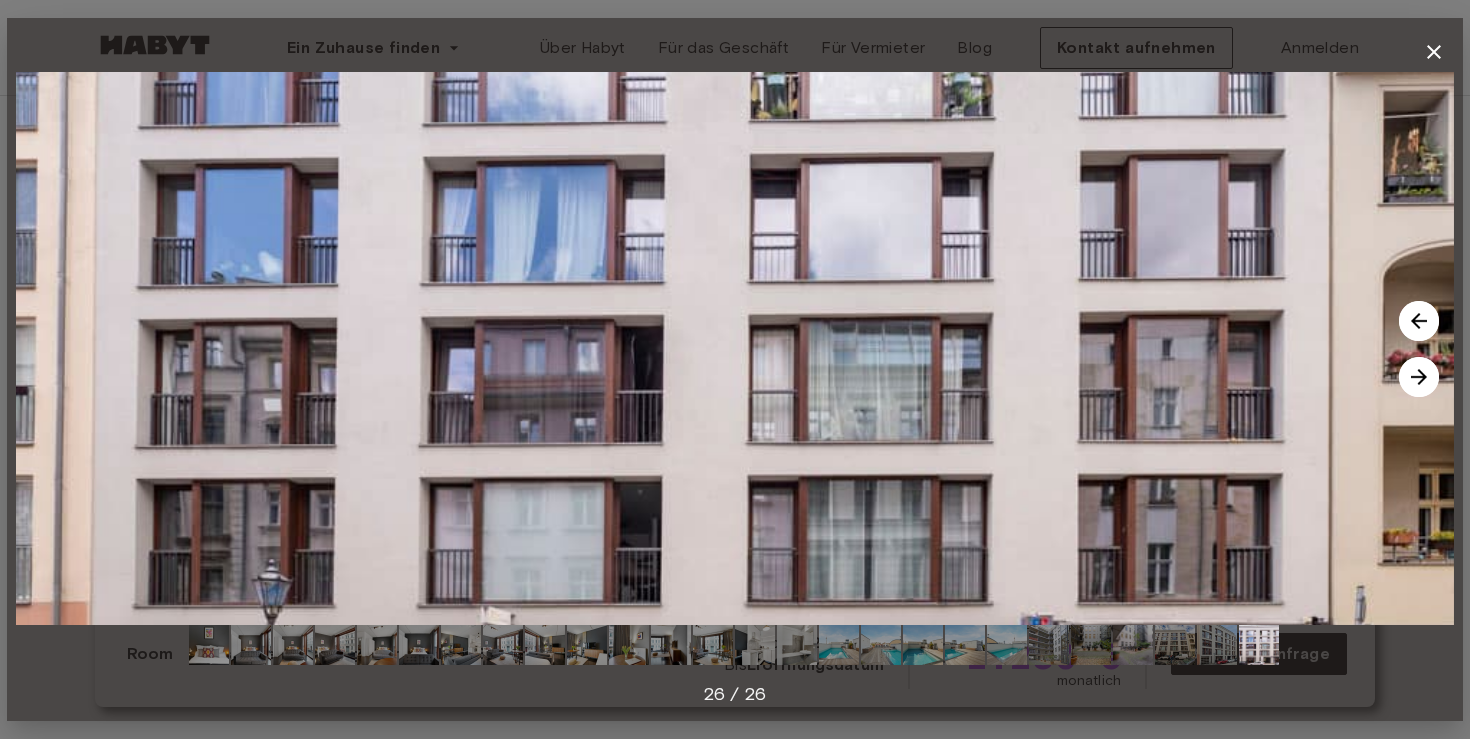click at bounding box center (1419, 377) 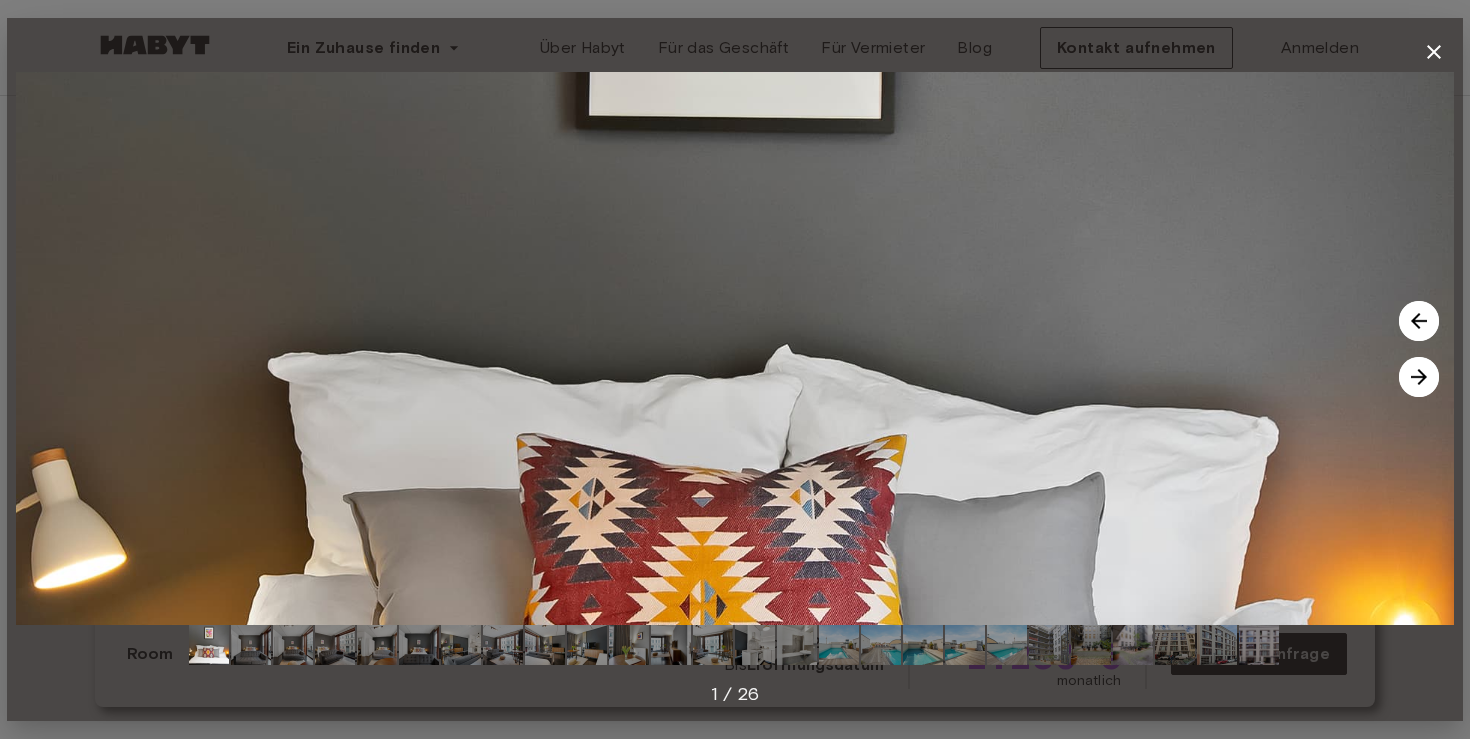 click at bounding box center [1419, 377] 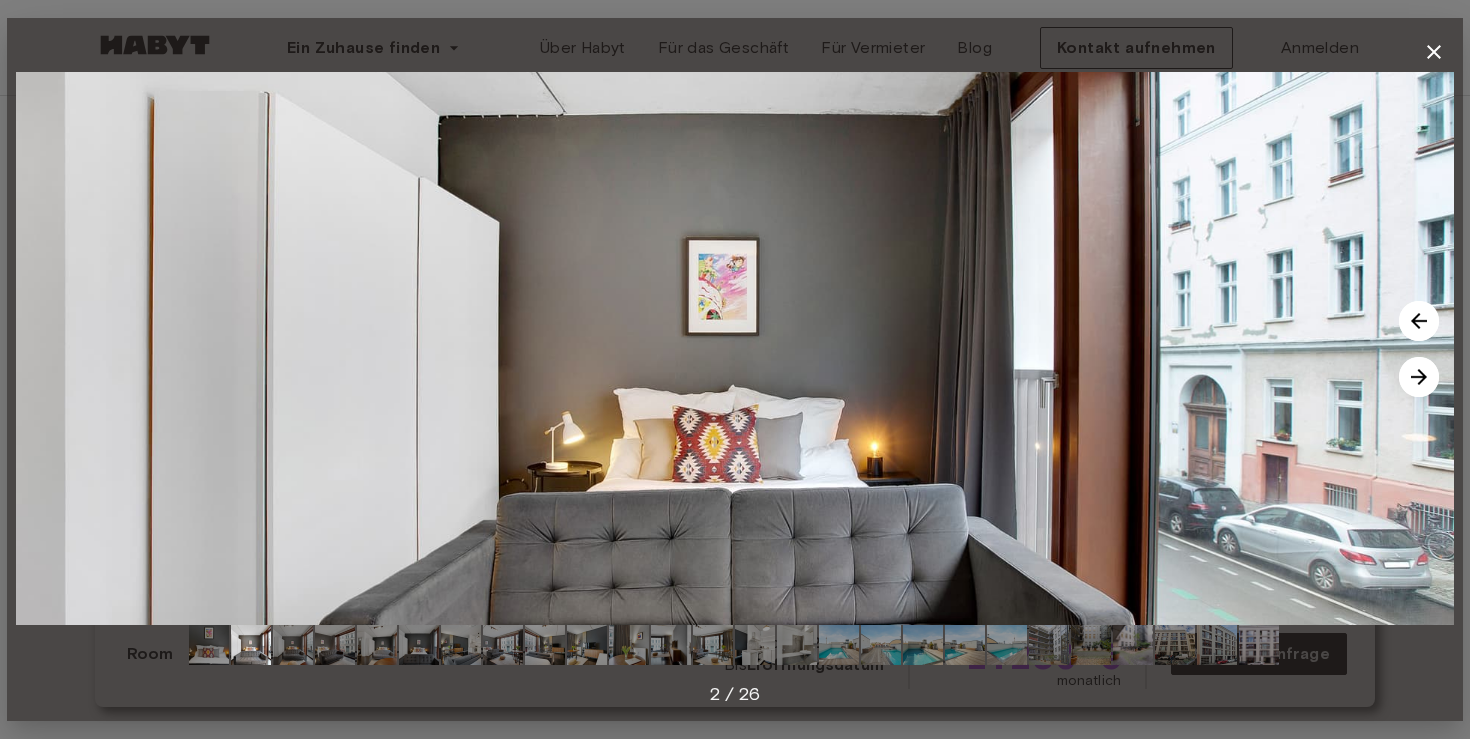 click at bounding box center [1419, 377] 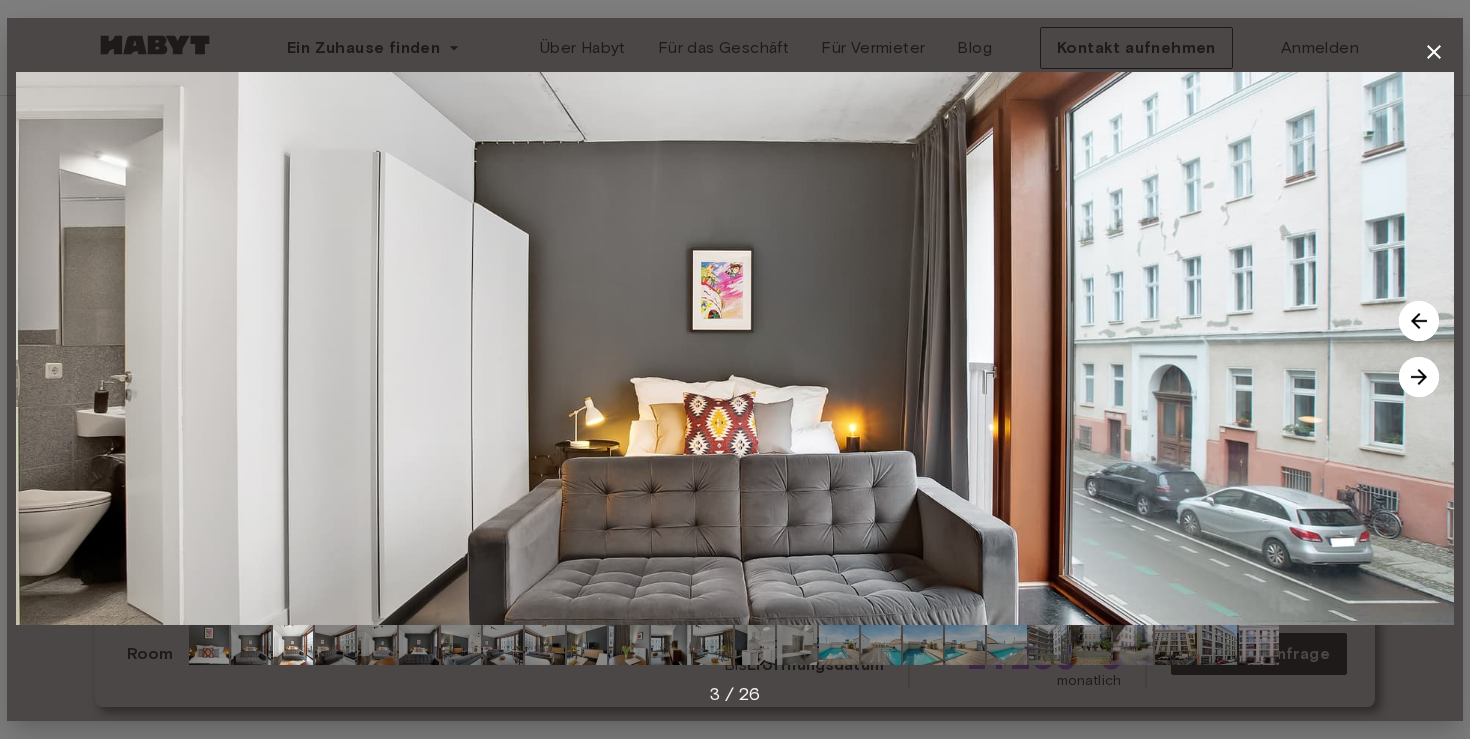 click at bounding box center [1419, 377] 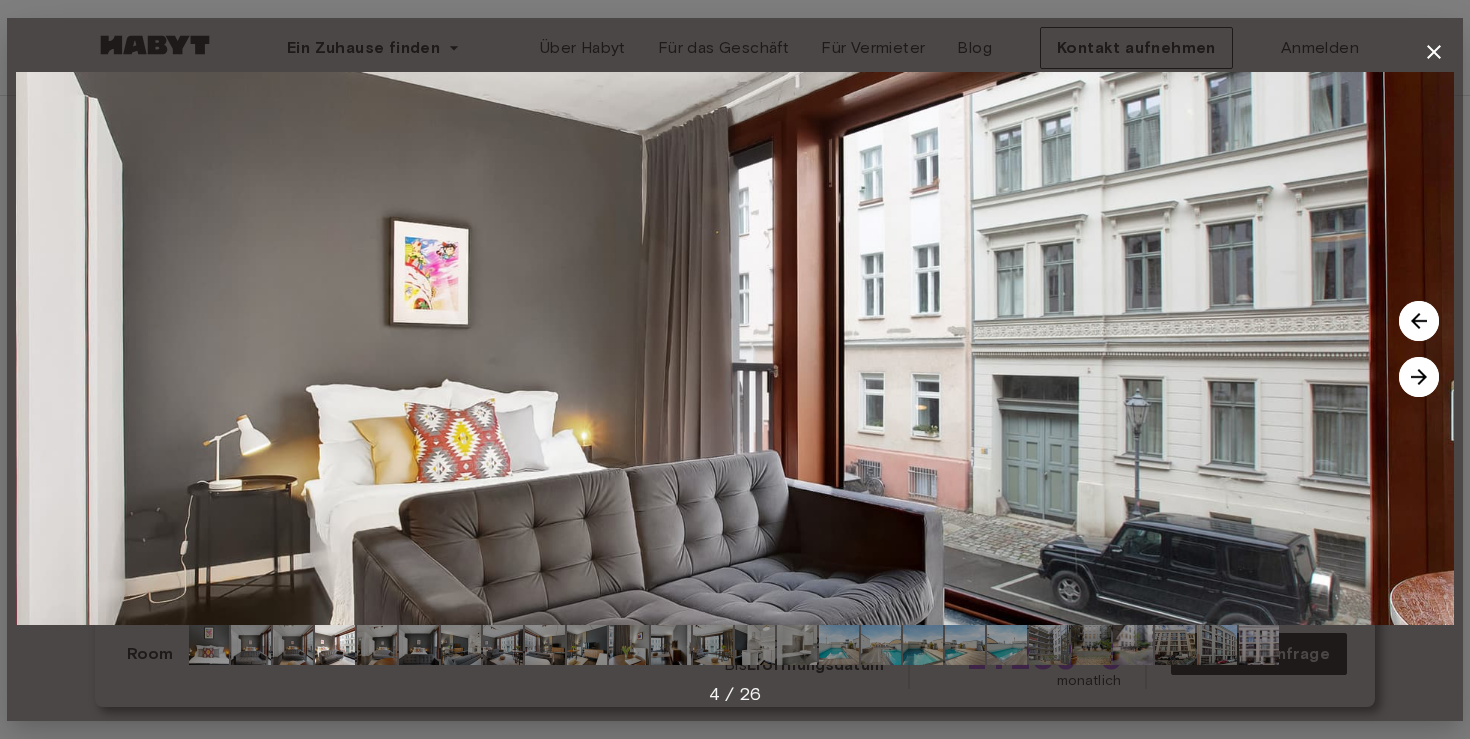 click at bounding box center (1419, 377) 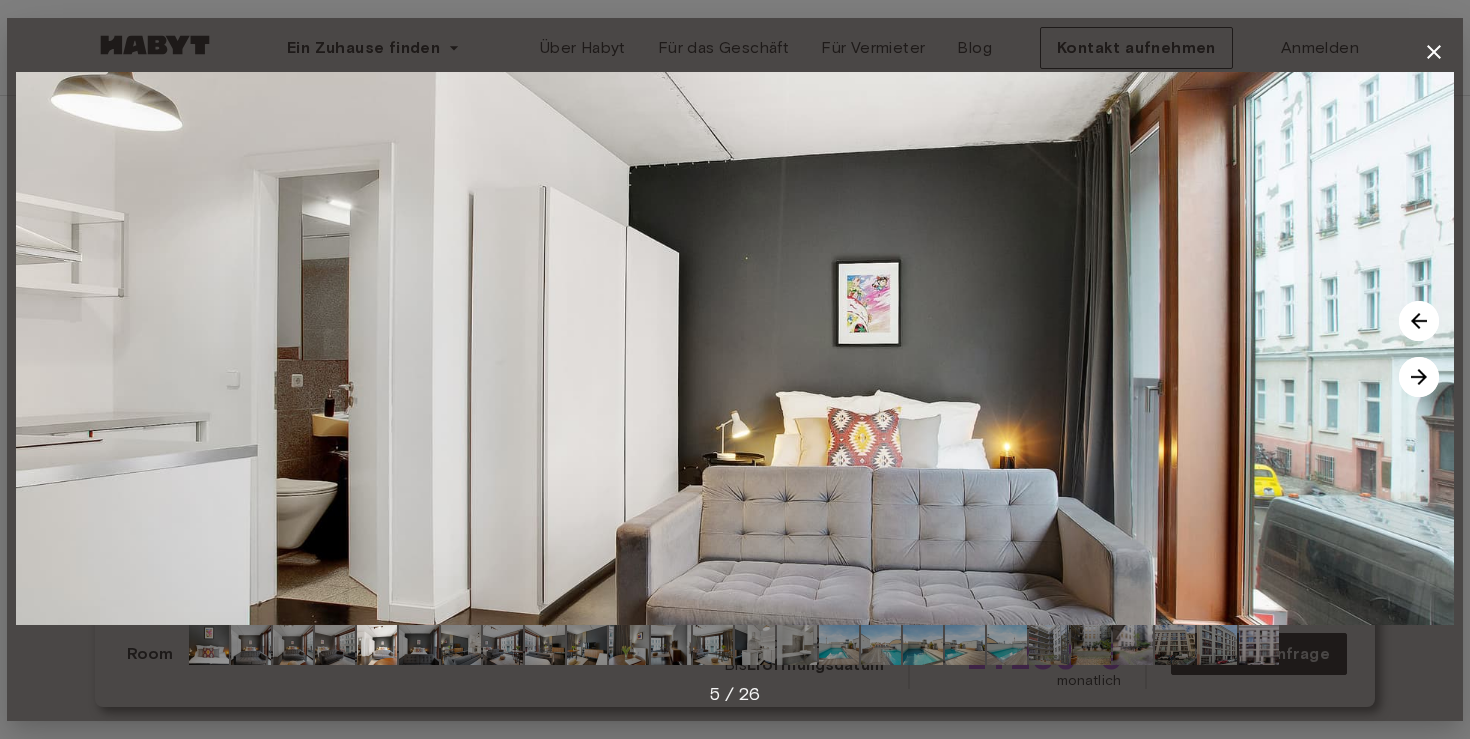 click at bounding box center [1419, 377] 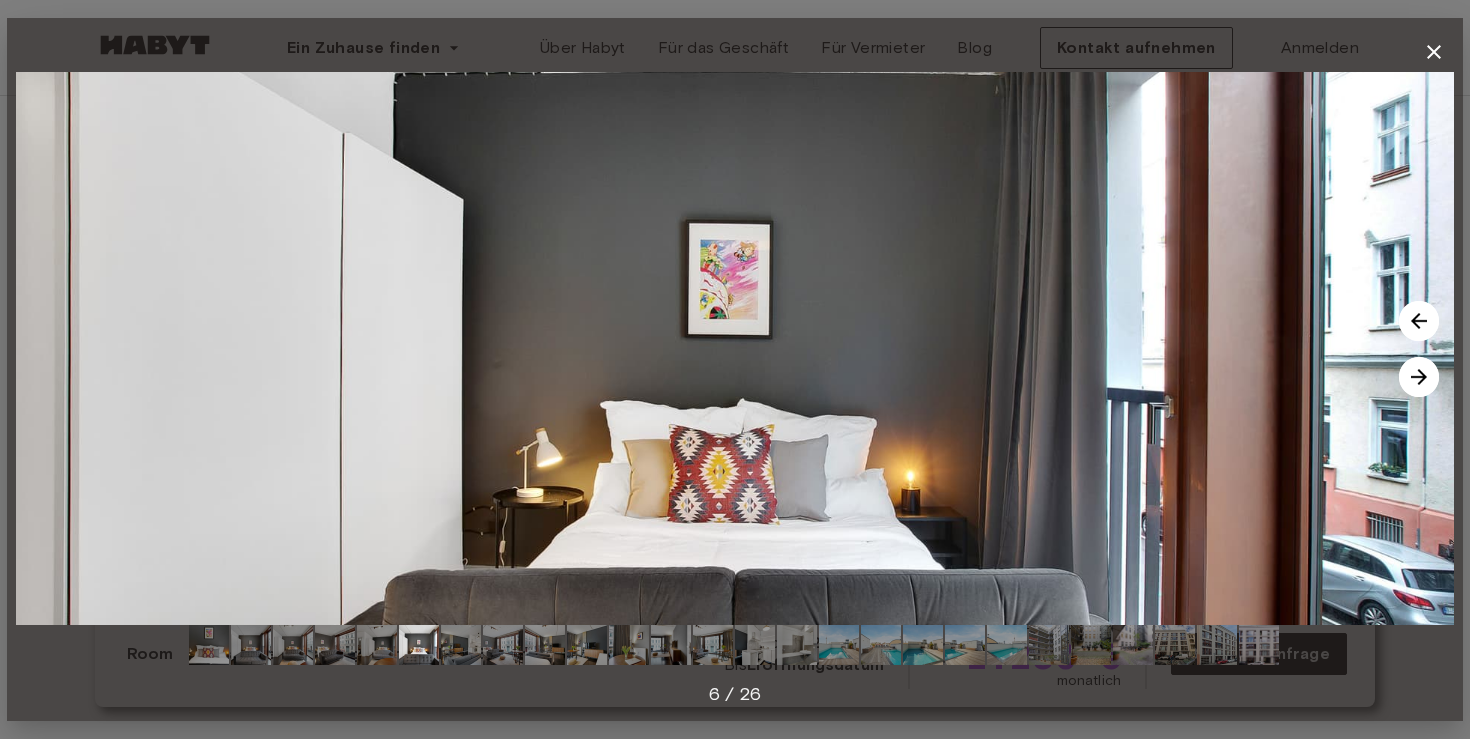 click at bounding box center [1419, 377] 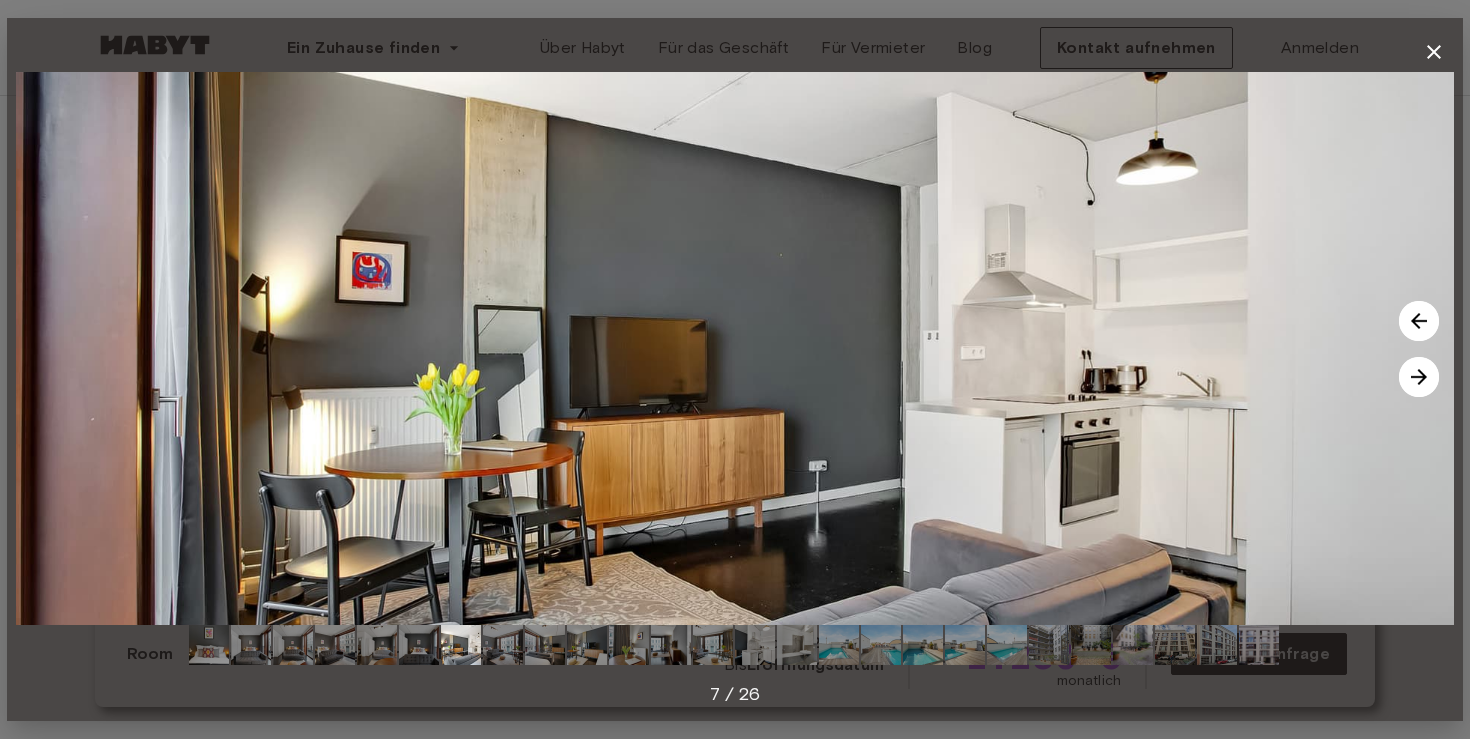 click at bounding box center (1419, 377) 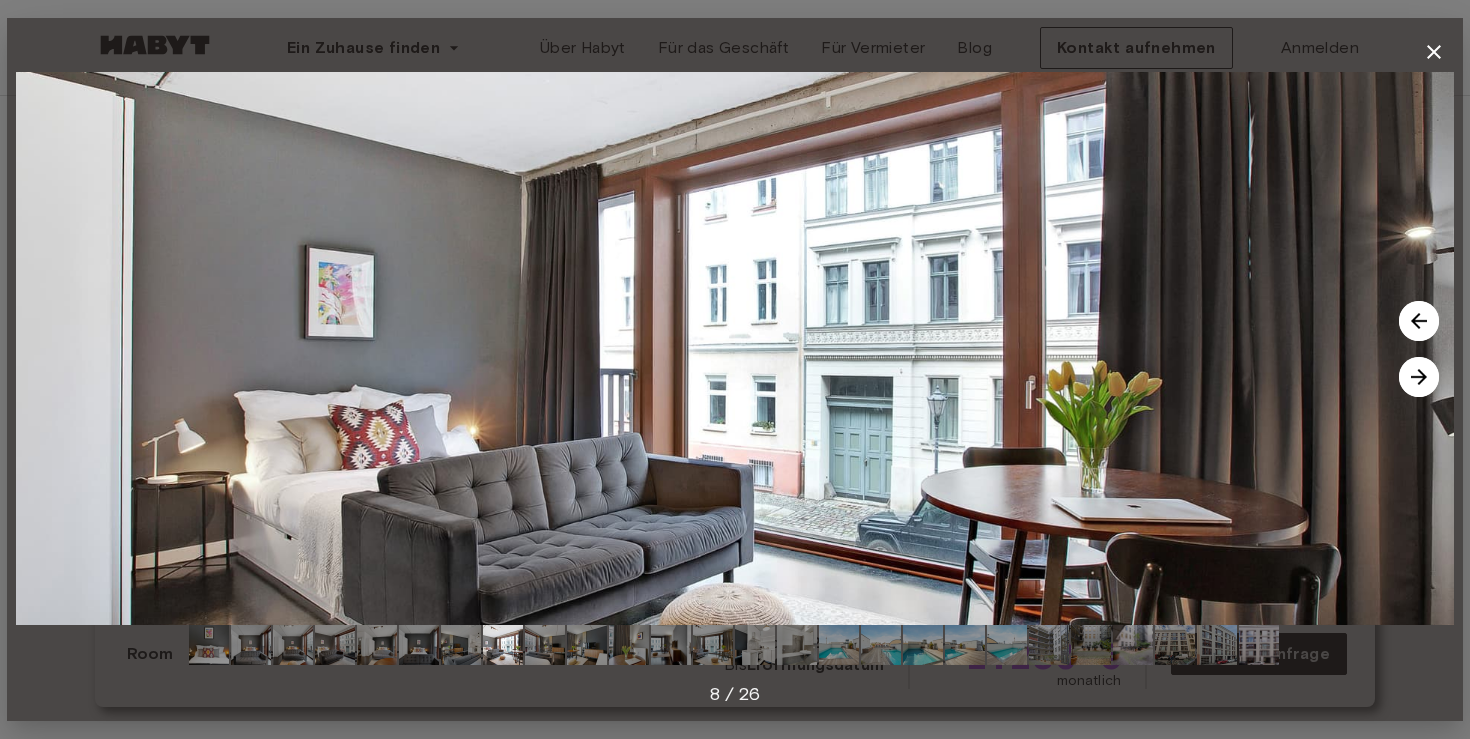 click 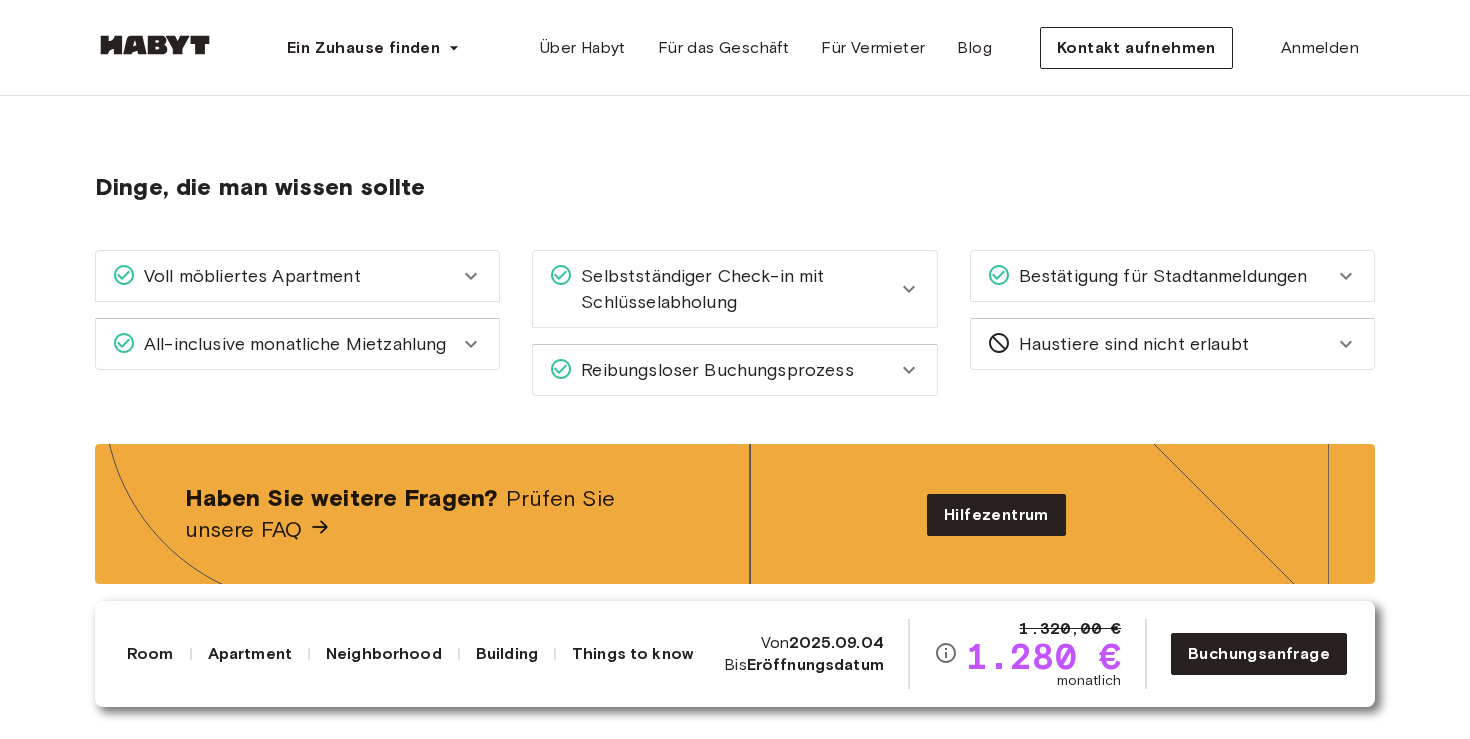 scroll, scrollTop: 2399, scrollLeft: 0, axis: vertical 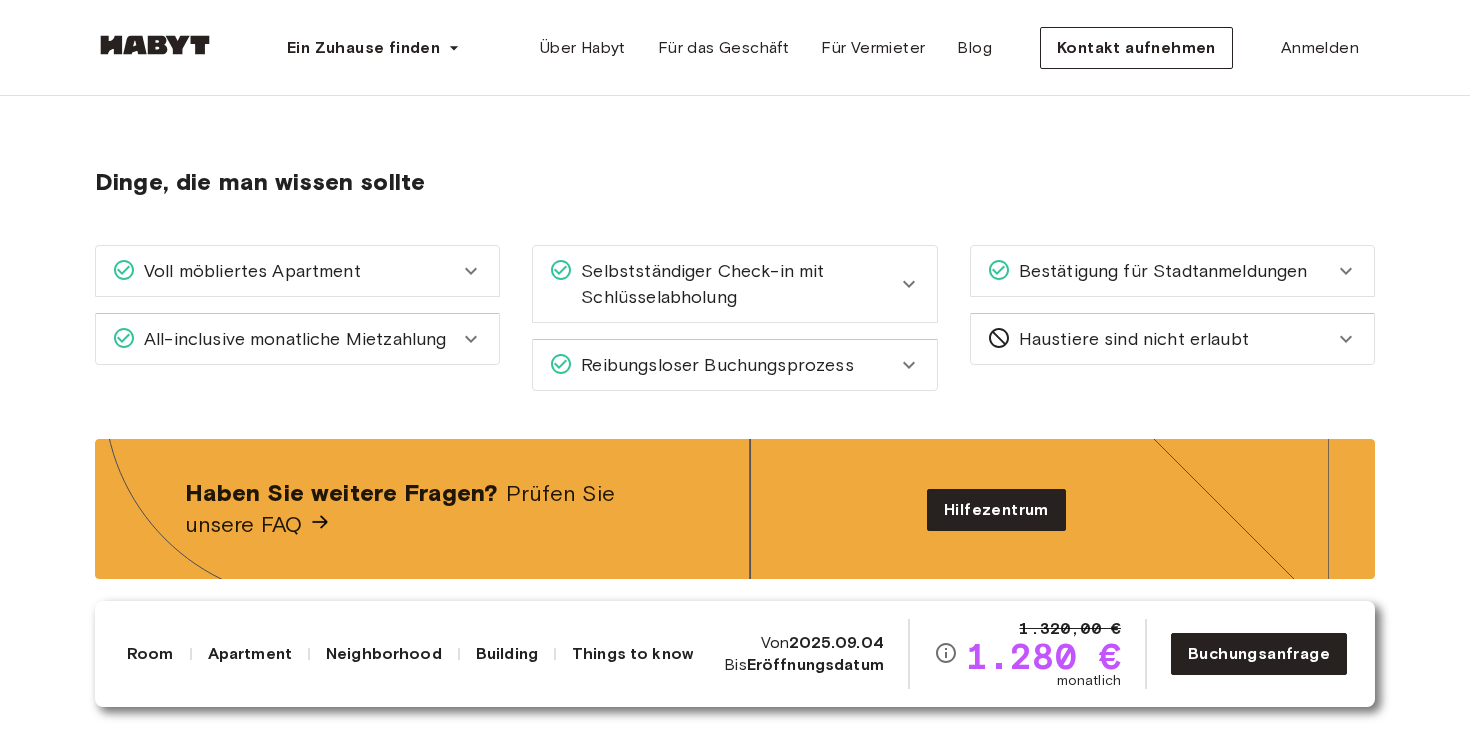 click 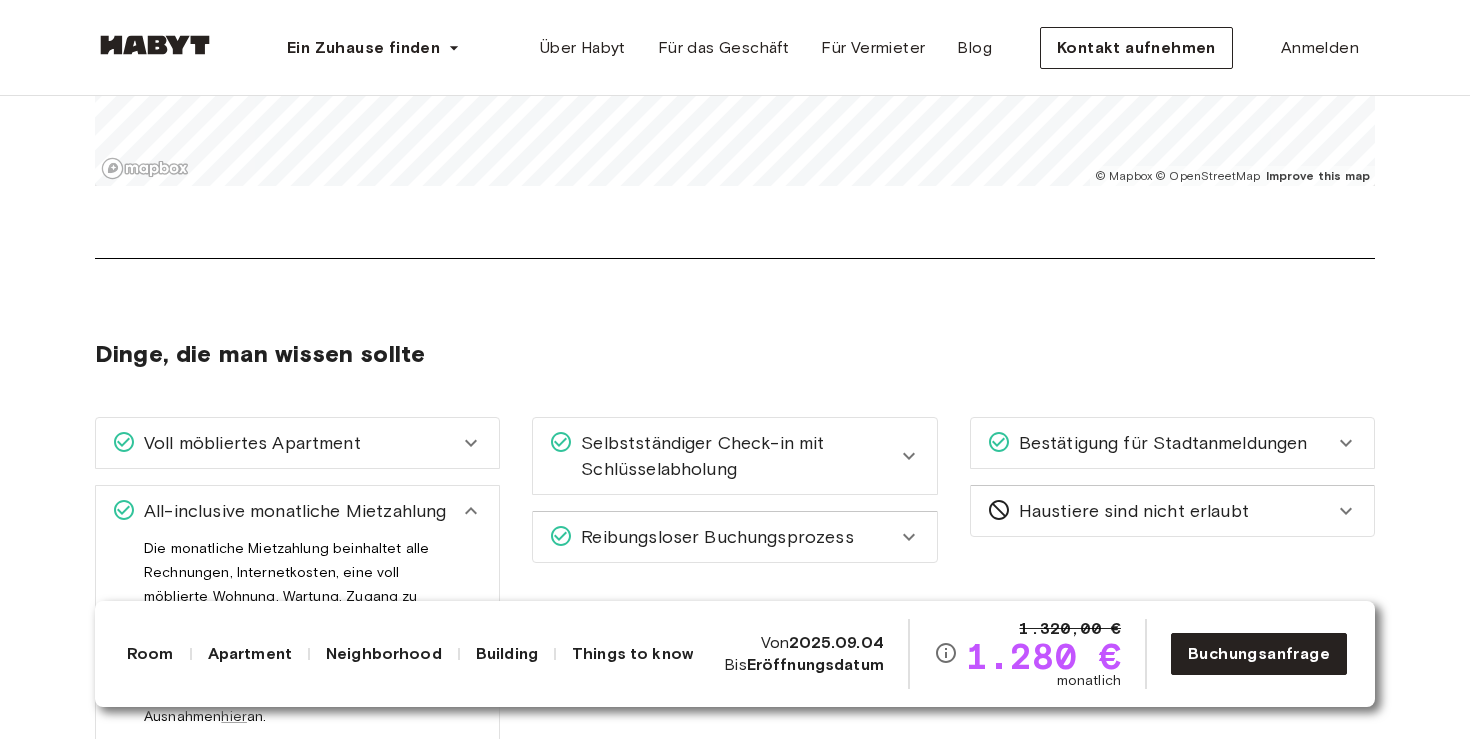scroll, scrollTop: 2229, scrollLeft: 0, axis: vertical 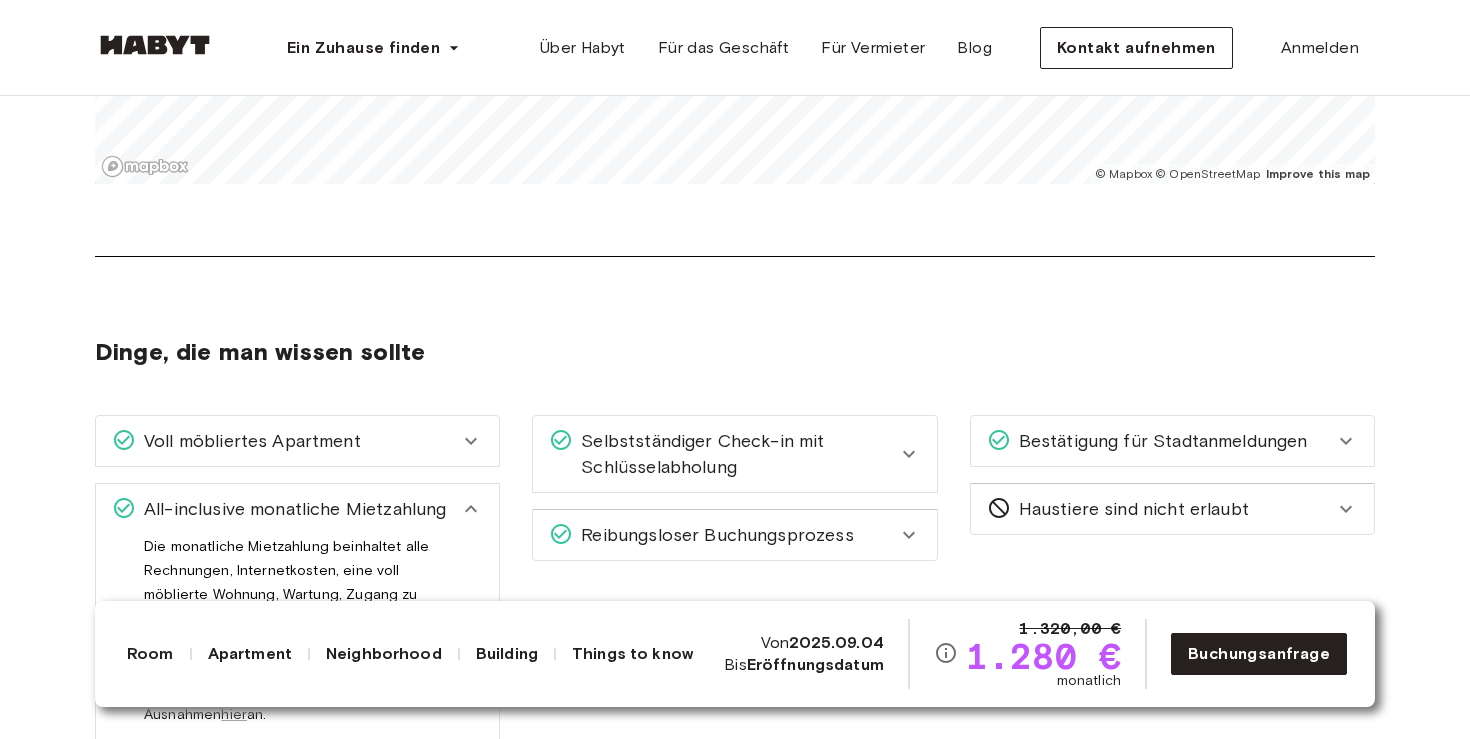click 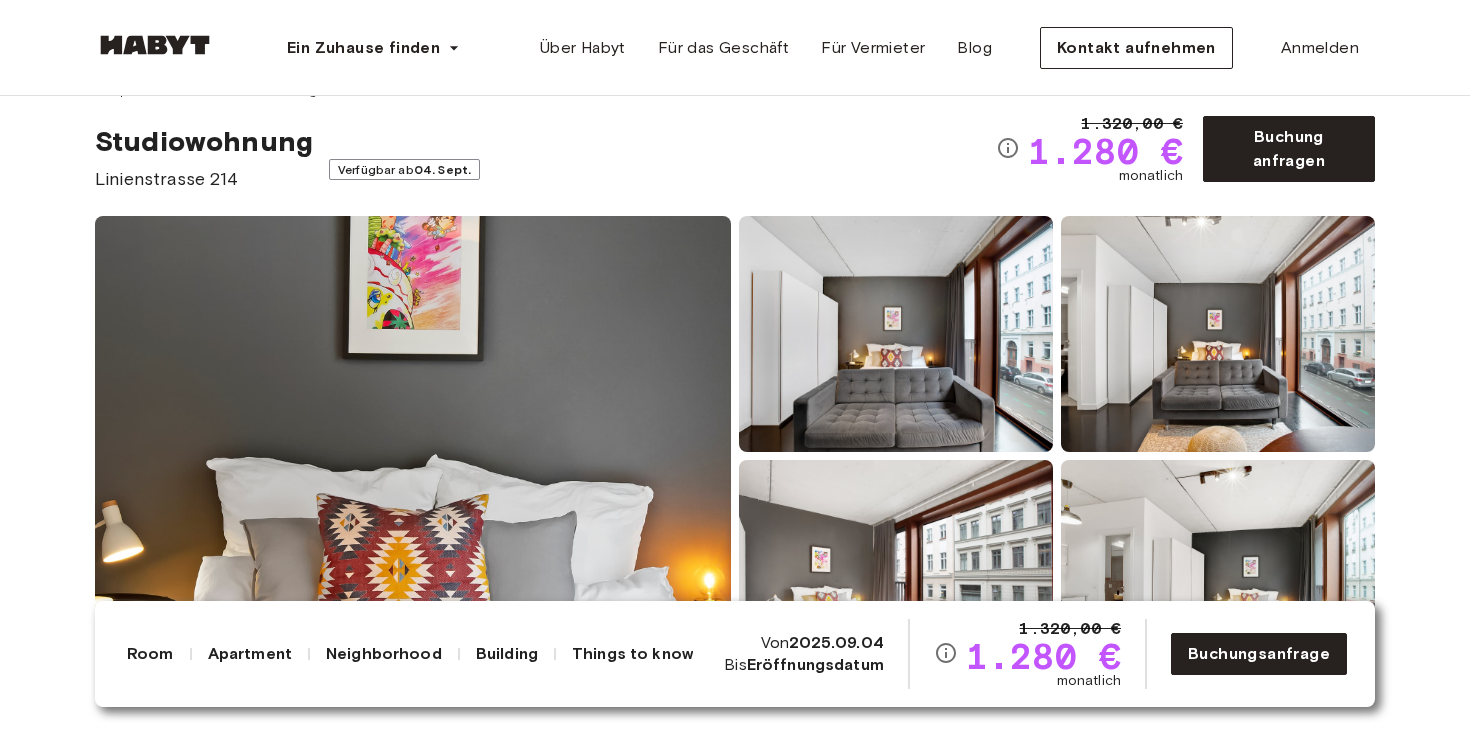 scroll, scrollTop: 0, scrollLeft: 0, axis: both 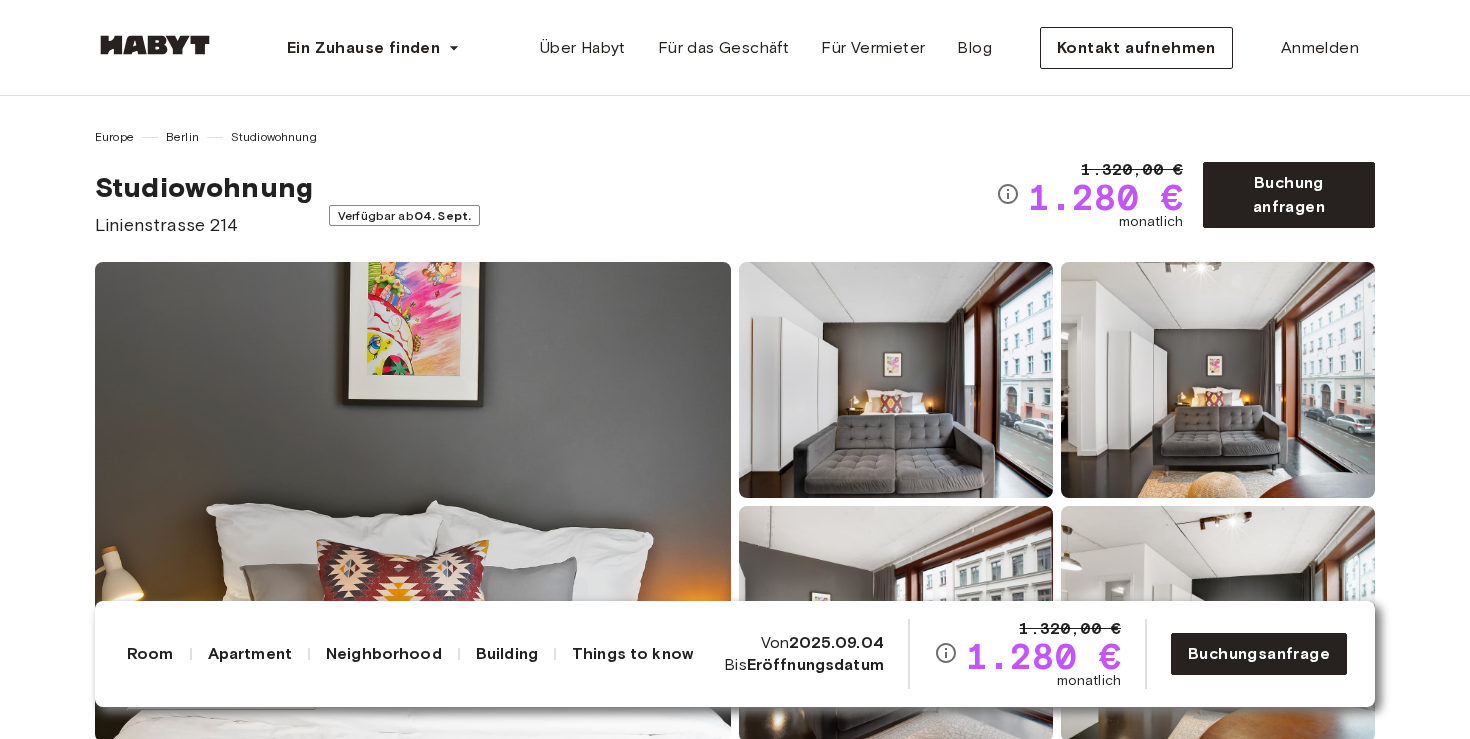 click on "Things to know" at bounding box center [632, 654] 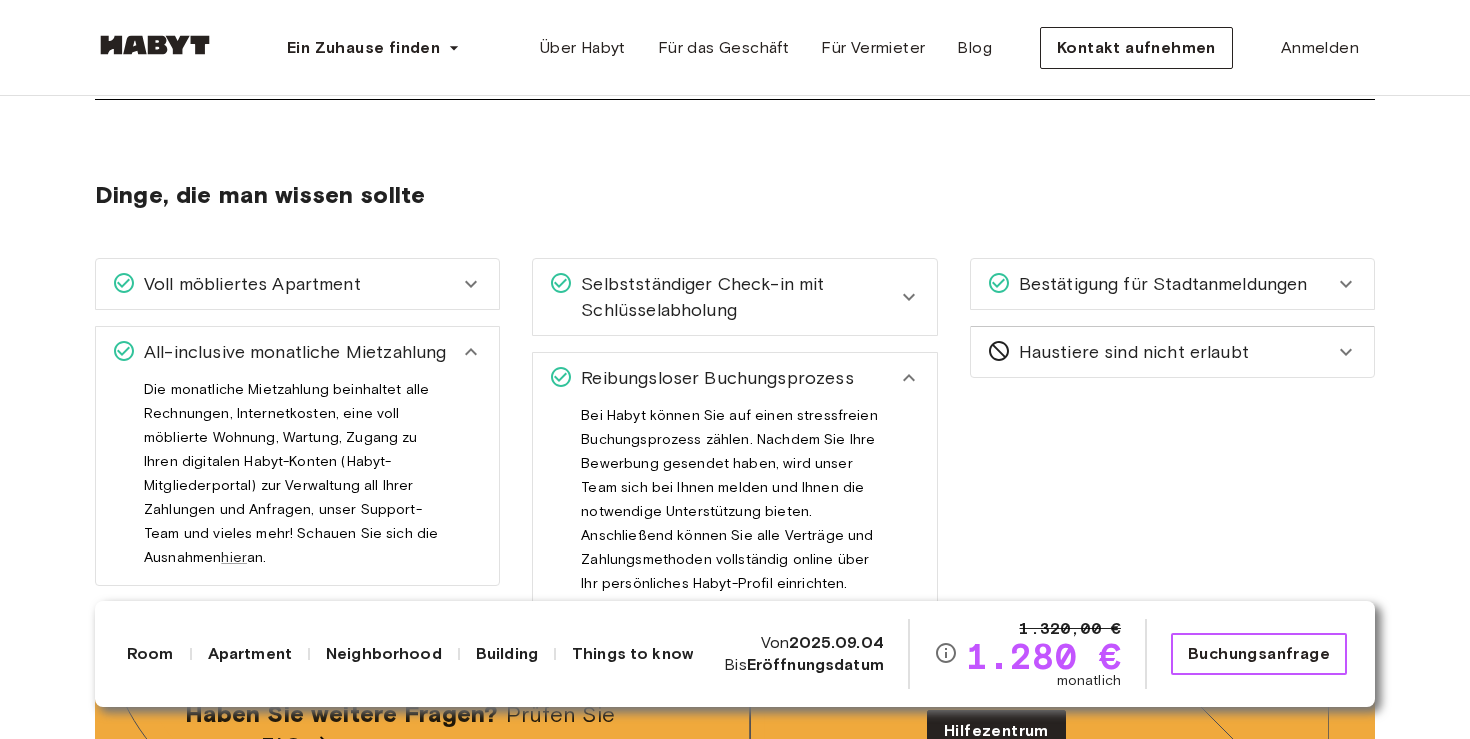 click on "Buchungsanfrage" at bounding box center (1259, 654) 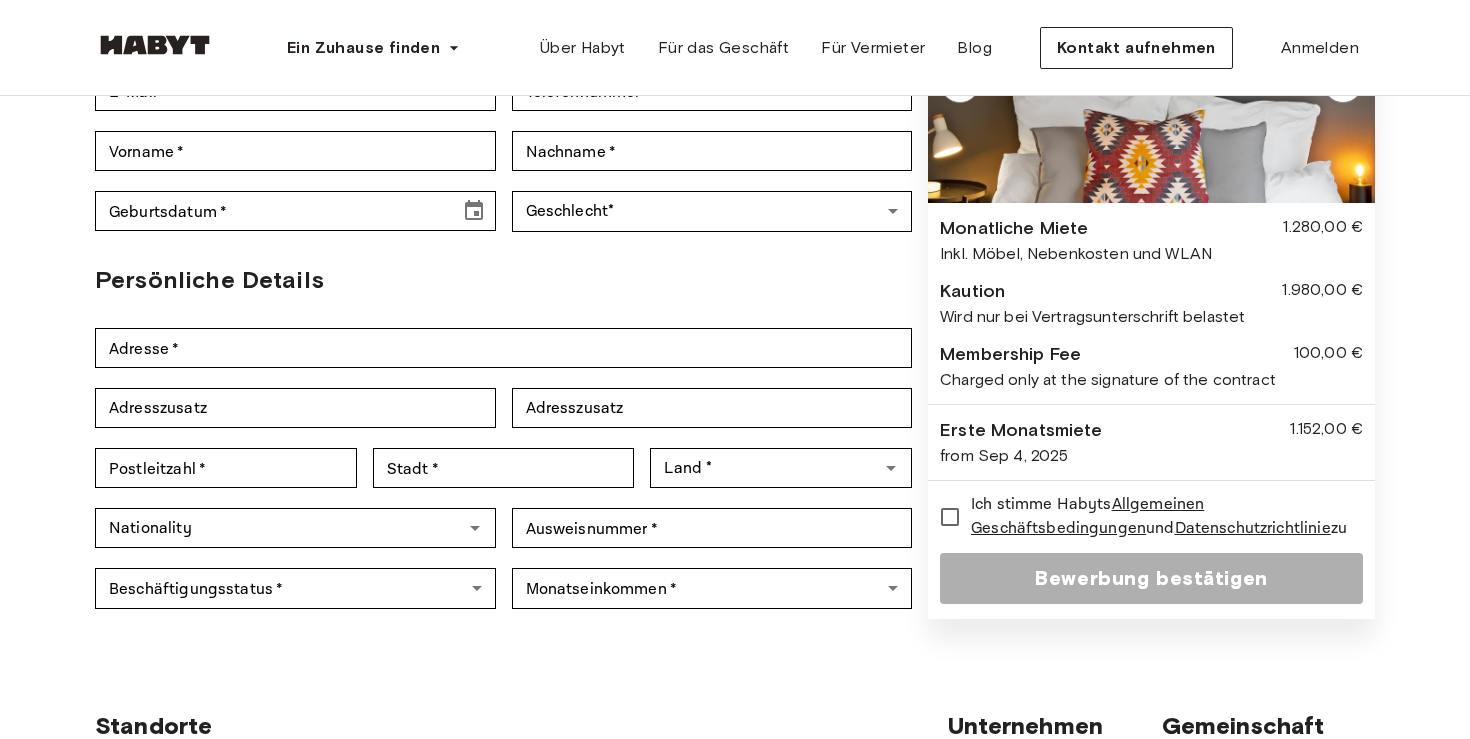 scroll, scrollTop: 280, scrollLeft: 0, axis: vertical 